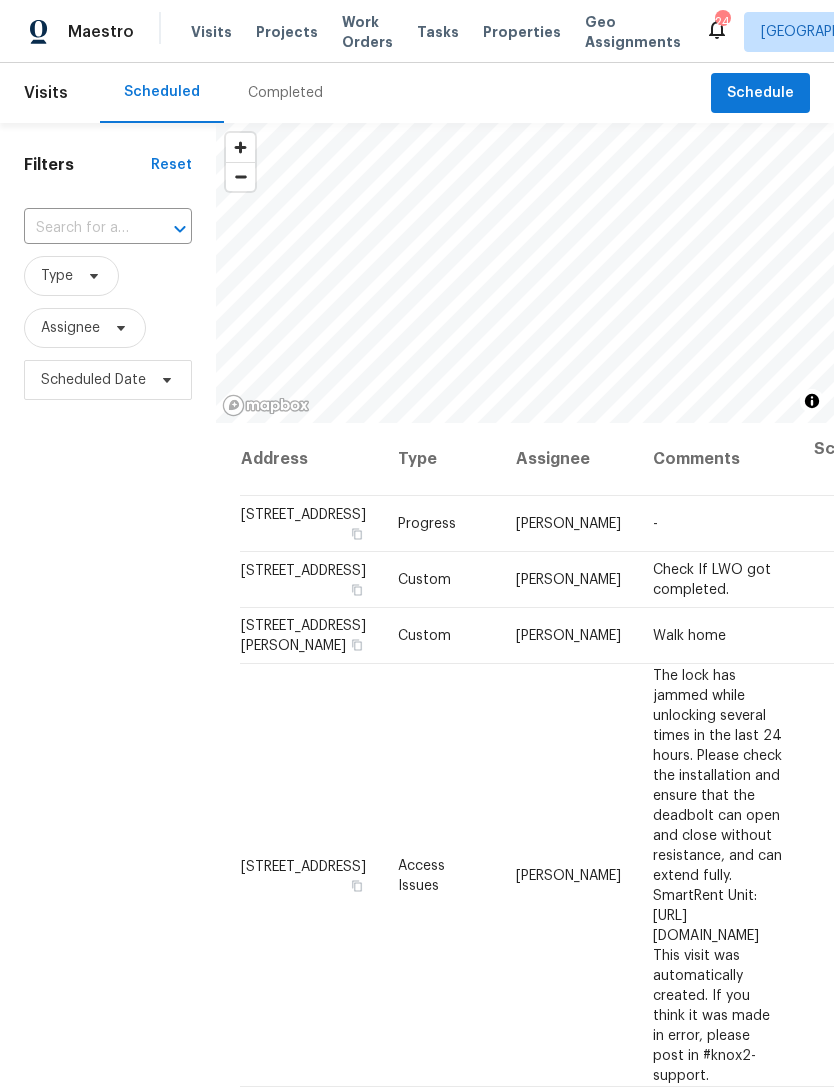 scroll, scrollTop: 0, scrollLeft: 0, axis: both 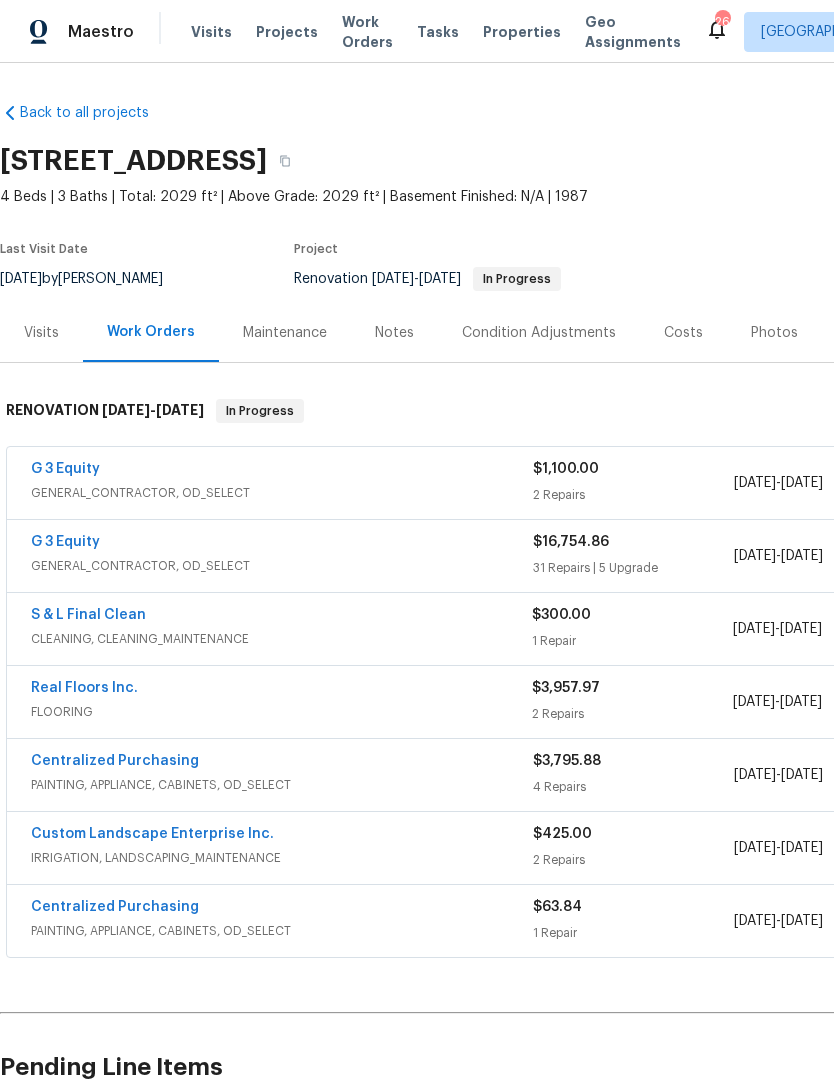 click on "G 3 Equity" at bounding box center (65, 542) 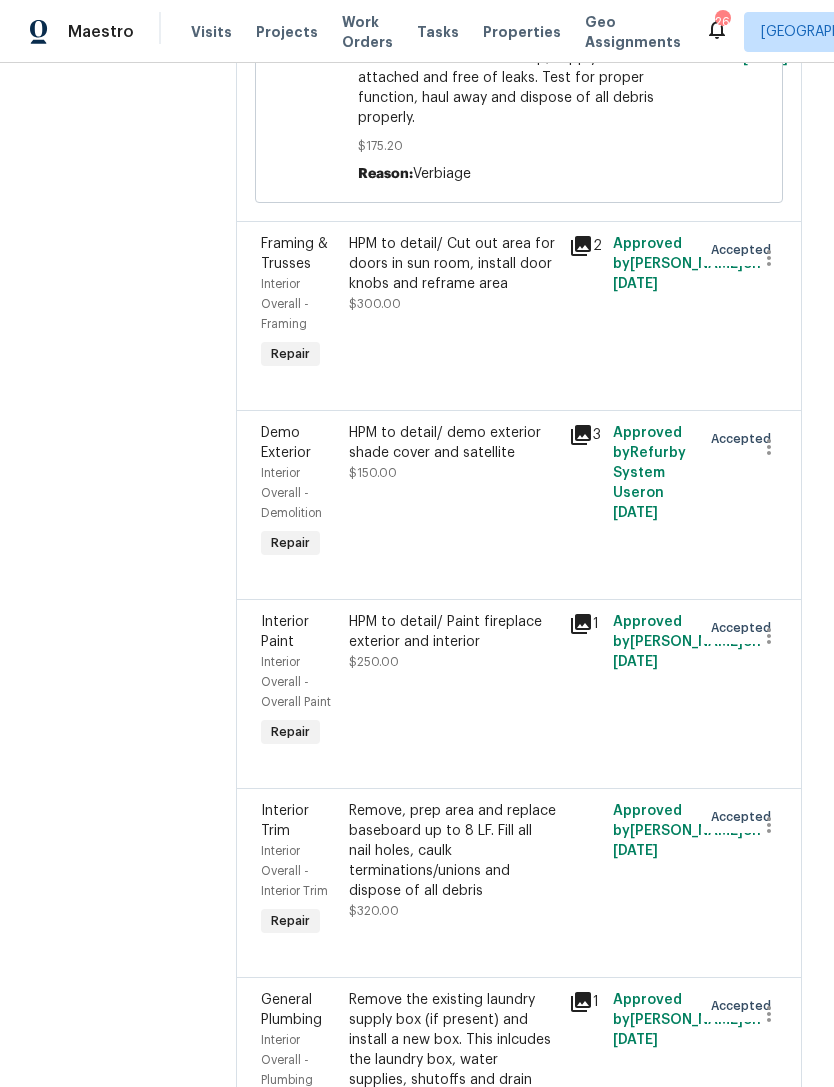 scroll, scrollTop: 4650, scrollLeft: 0, axis: vertical 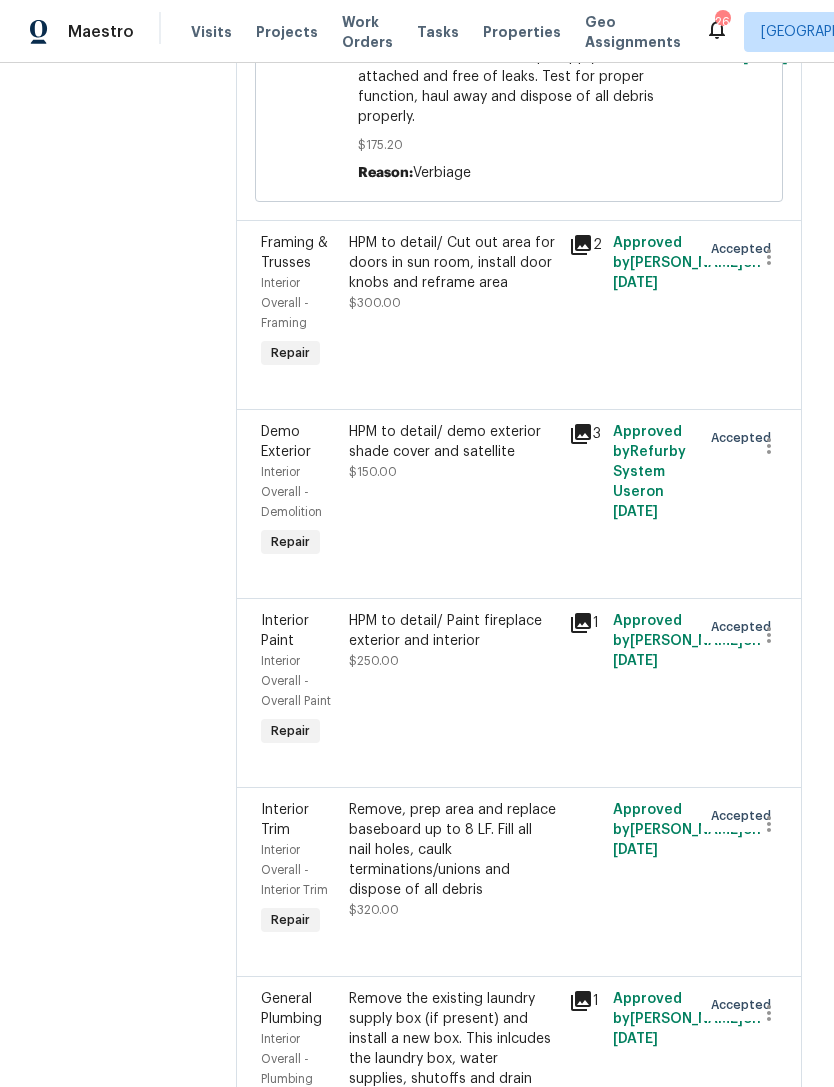 click on "HPM to detail/ Paint fireplace exterior and interior $250.00" at bounding box center [453, 641] 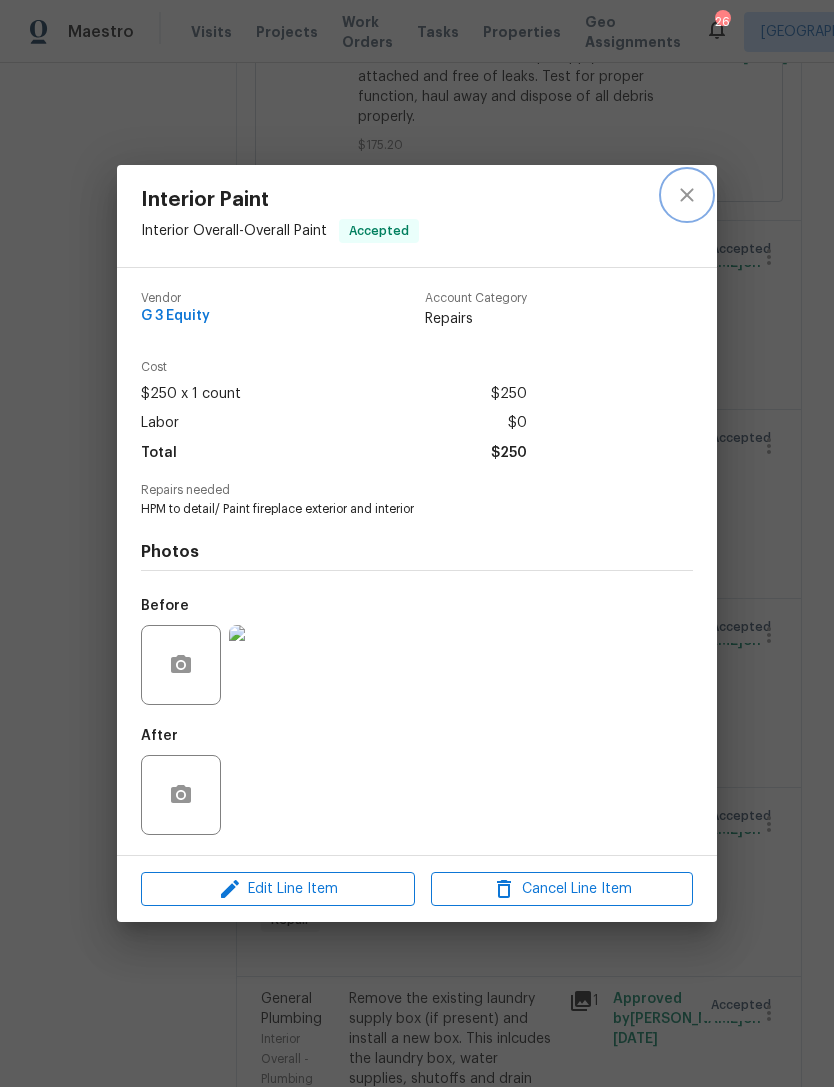 click 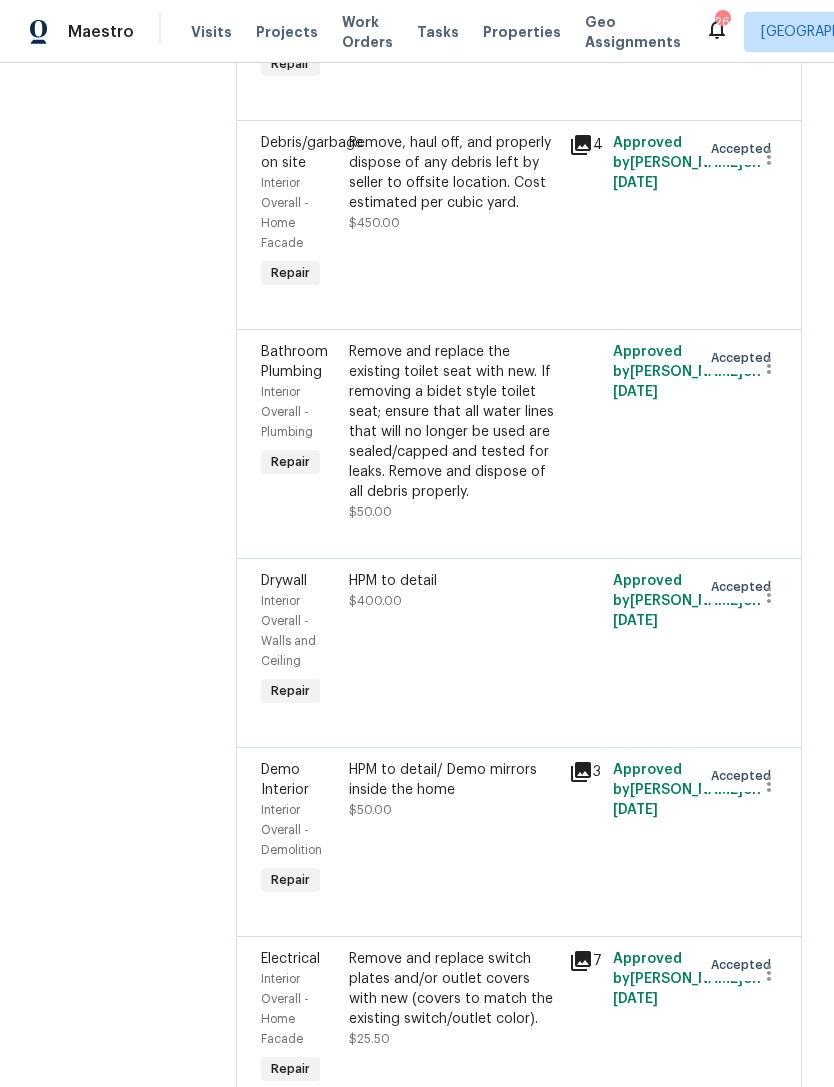 scroll, scrollTop: 6154, scrollLeft: 0, axis: vertical 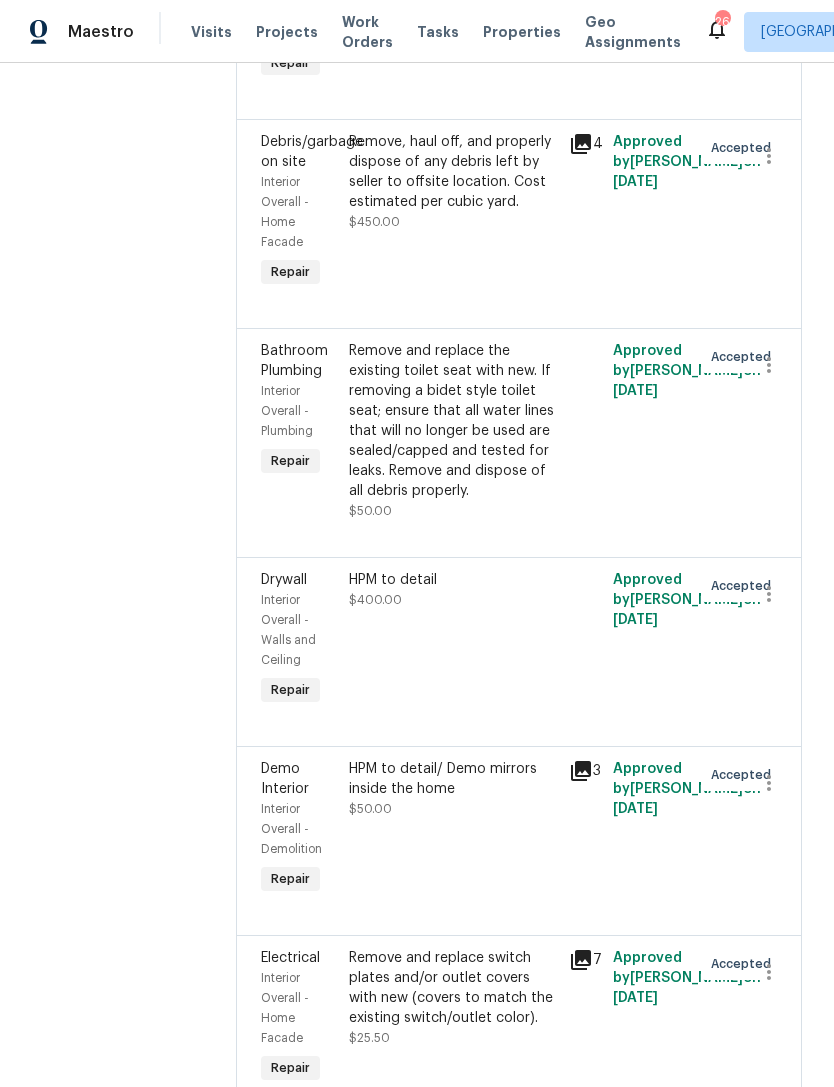 click on "HPM to detail $400.00" at bounding box center (453, 640) 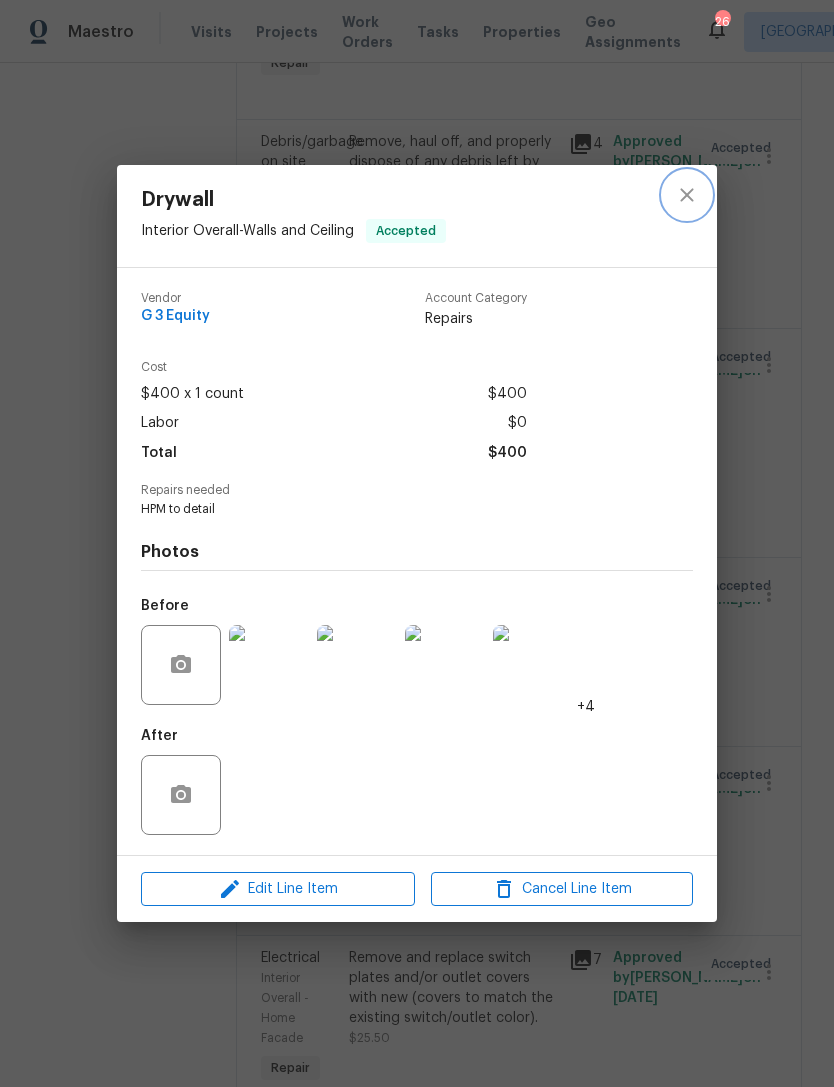 click 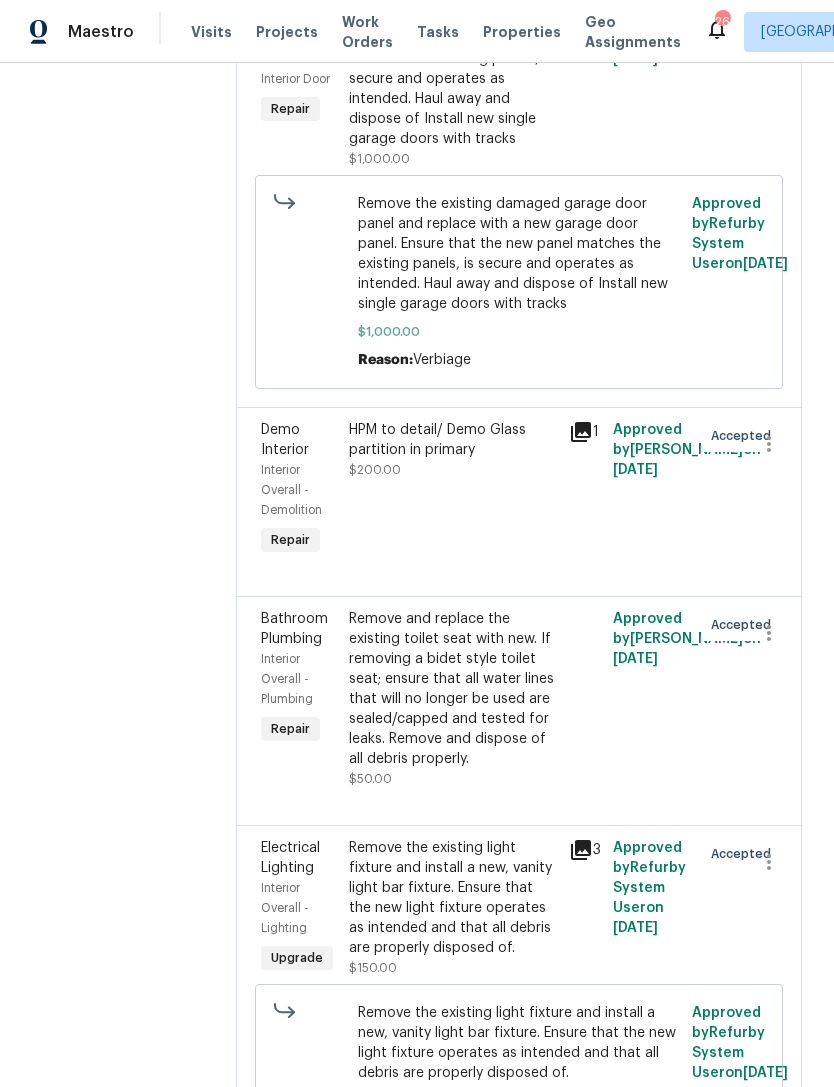scroll, scrollTop: 8190, scrollLeft: 0, axis: vertical 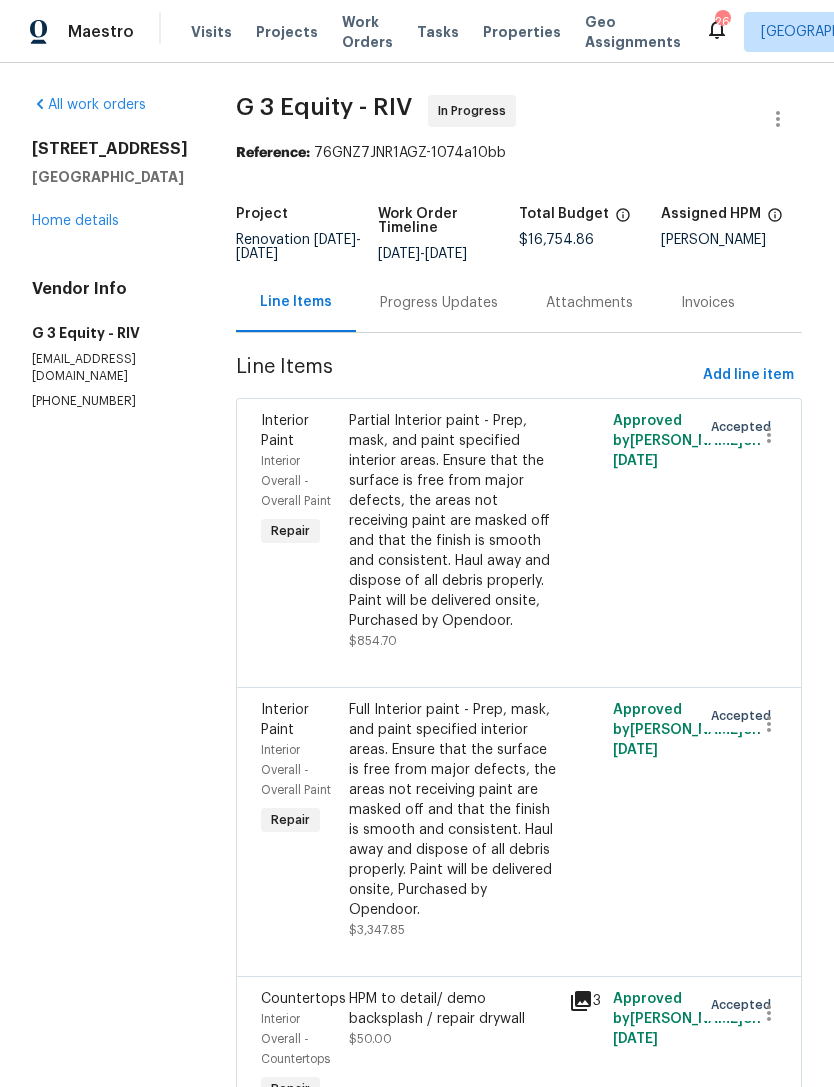 click on "Home details" at bounding box center (75, 221) 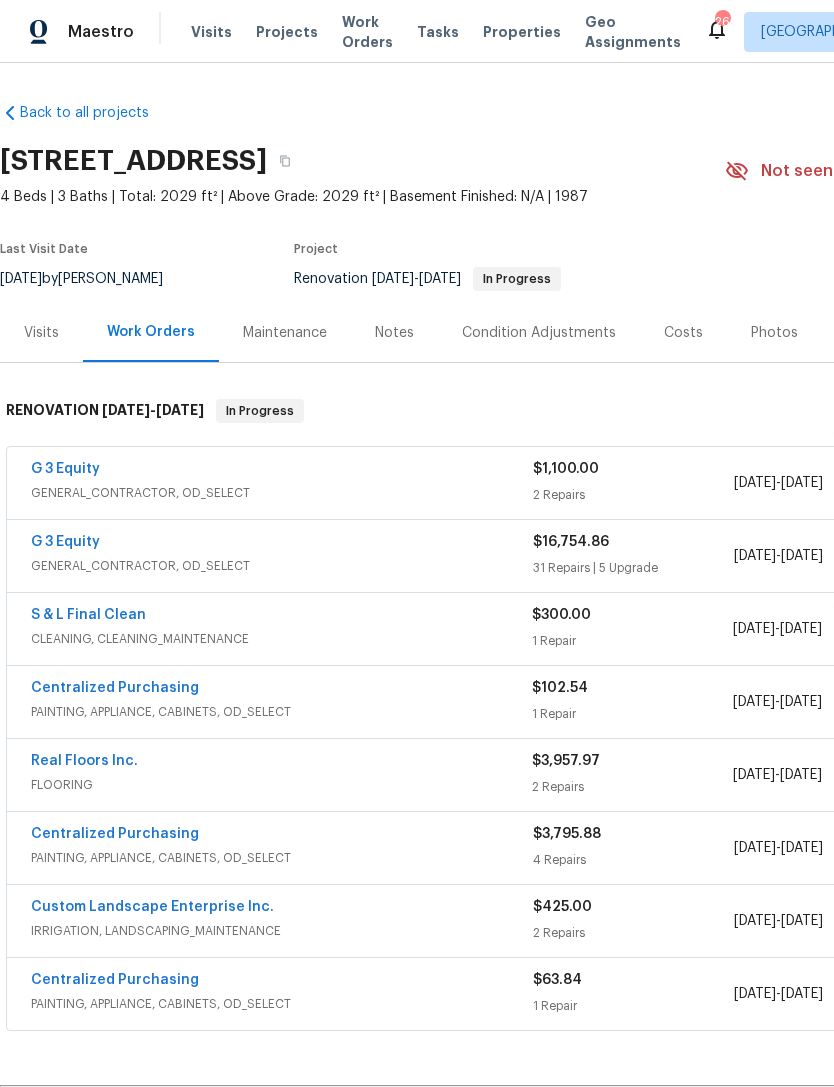 click on "GENERAL_CONTRACTOR, OD_SELECT" at bounding box center (282, 493) 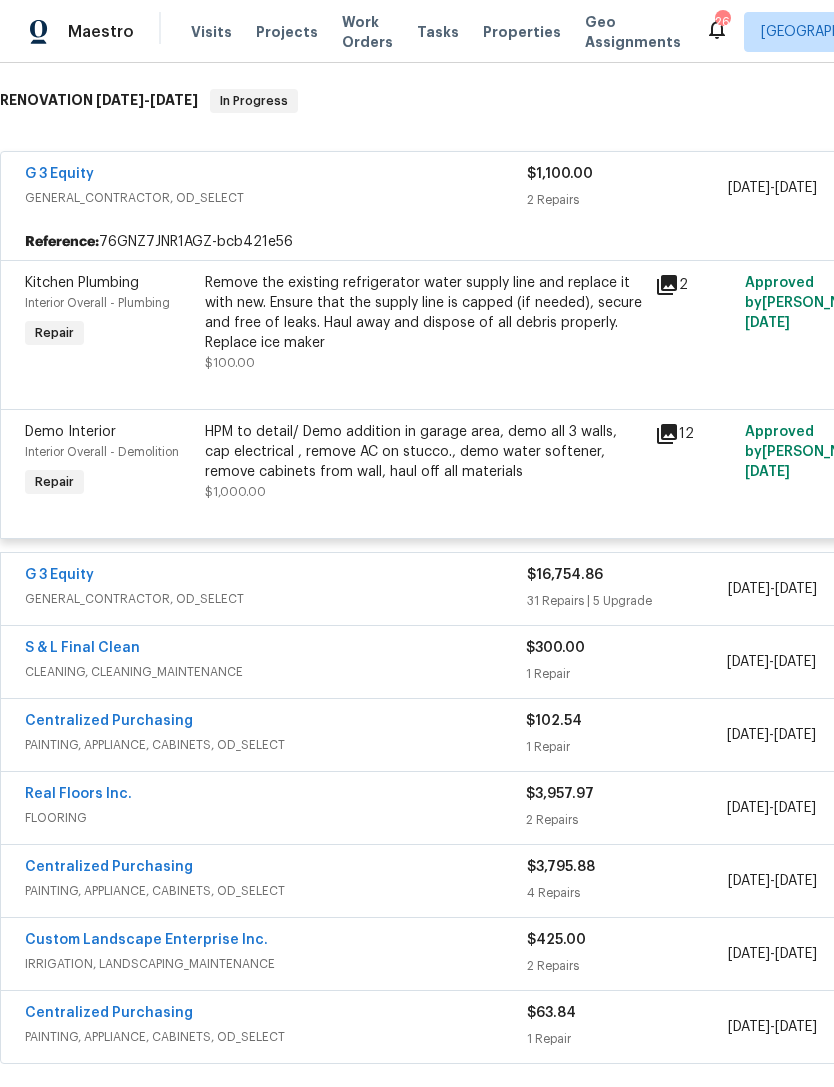scroll, scrollTop: 245, scrollLeft: 8, axis: both 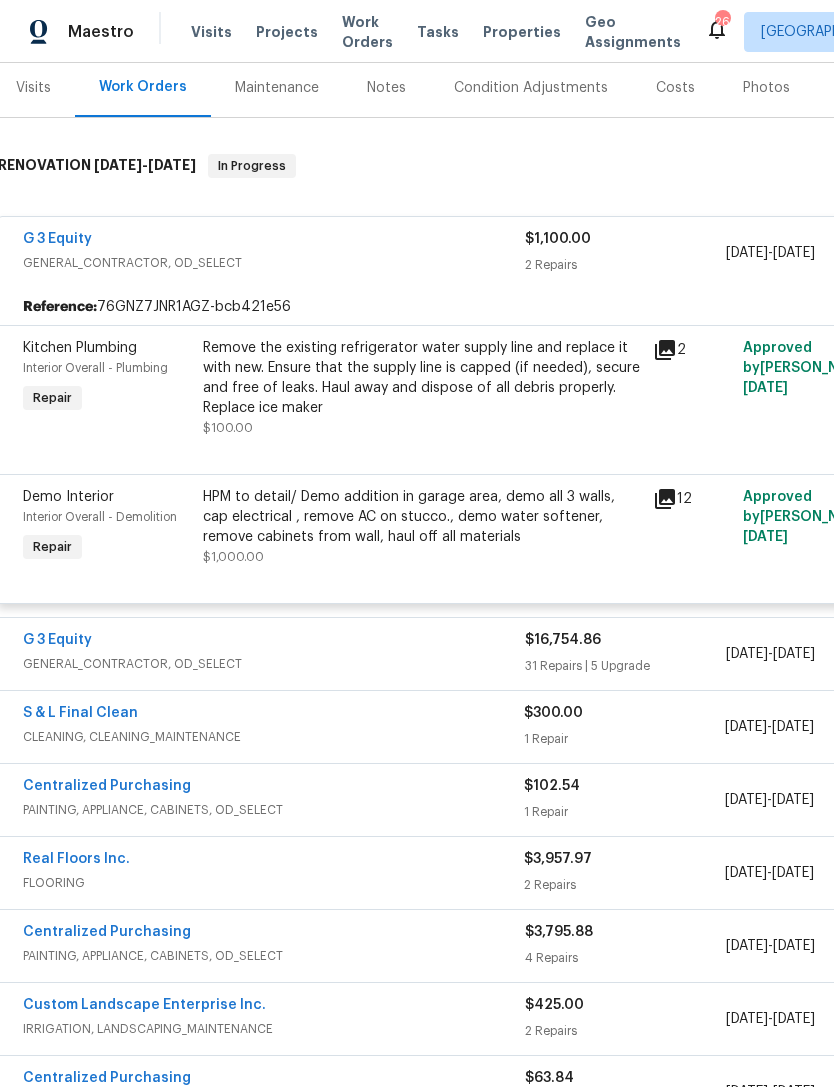 click on "G 3 Equity" at bounding box center (57, 640) 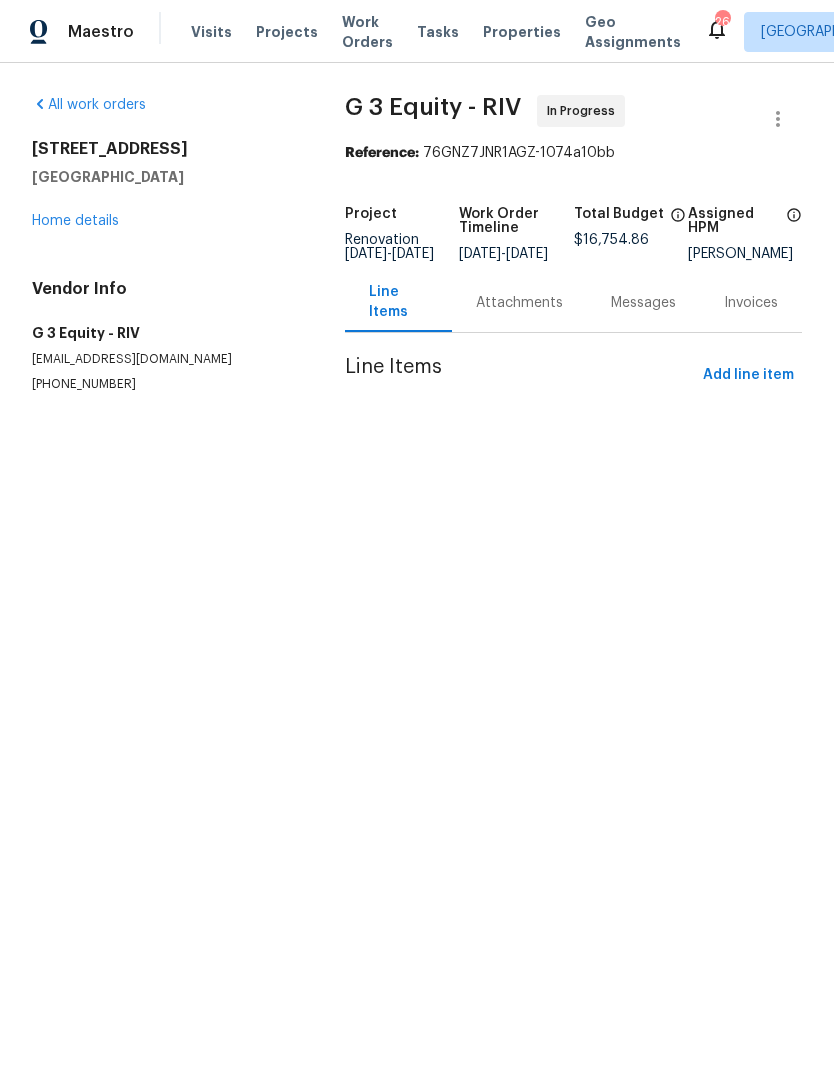 scroll, scrollTop: 0, scrollLeft: 0, axis: both 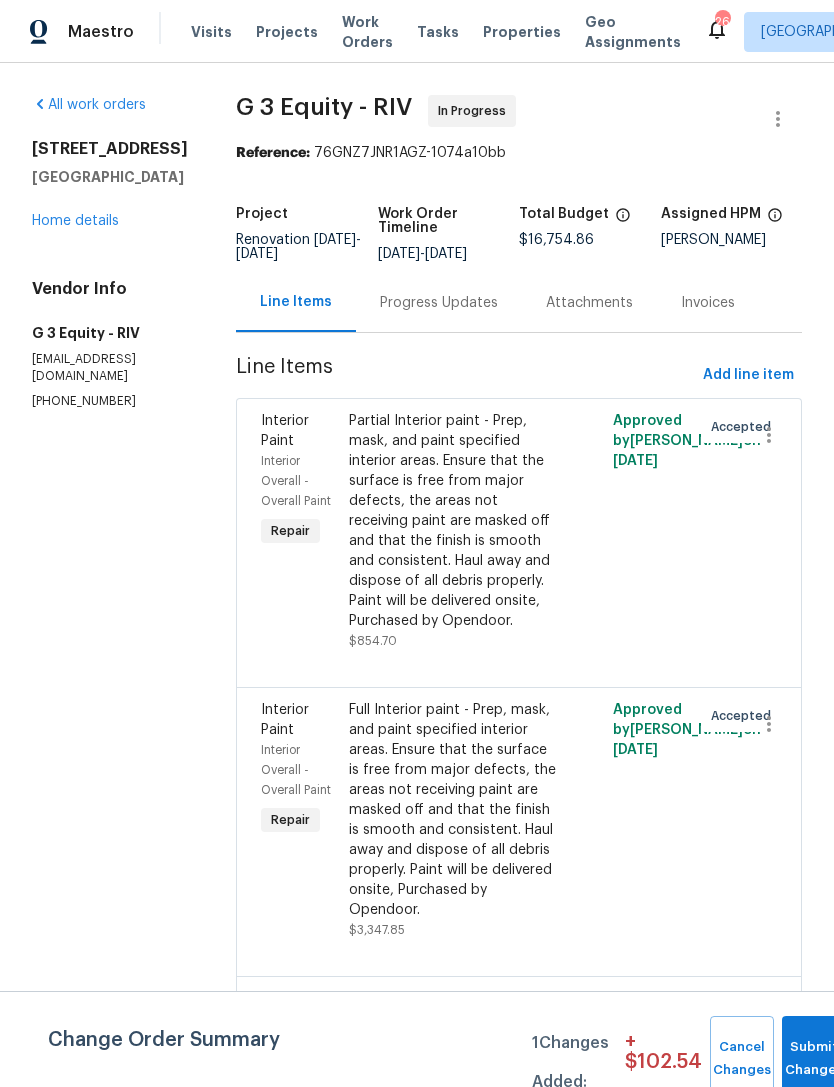 click on "Partial Interior paint - Prep, mask, and paint specified interior areas. Ensure that the surface is free from major defects, the areas not receiving paint are masked off and that the finish is smooth and consistent. Haul away and dispose of all debris properly. Paint will be delivered onsite, Purchased by Opendoor." at bounding box center (453, 521) 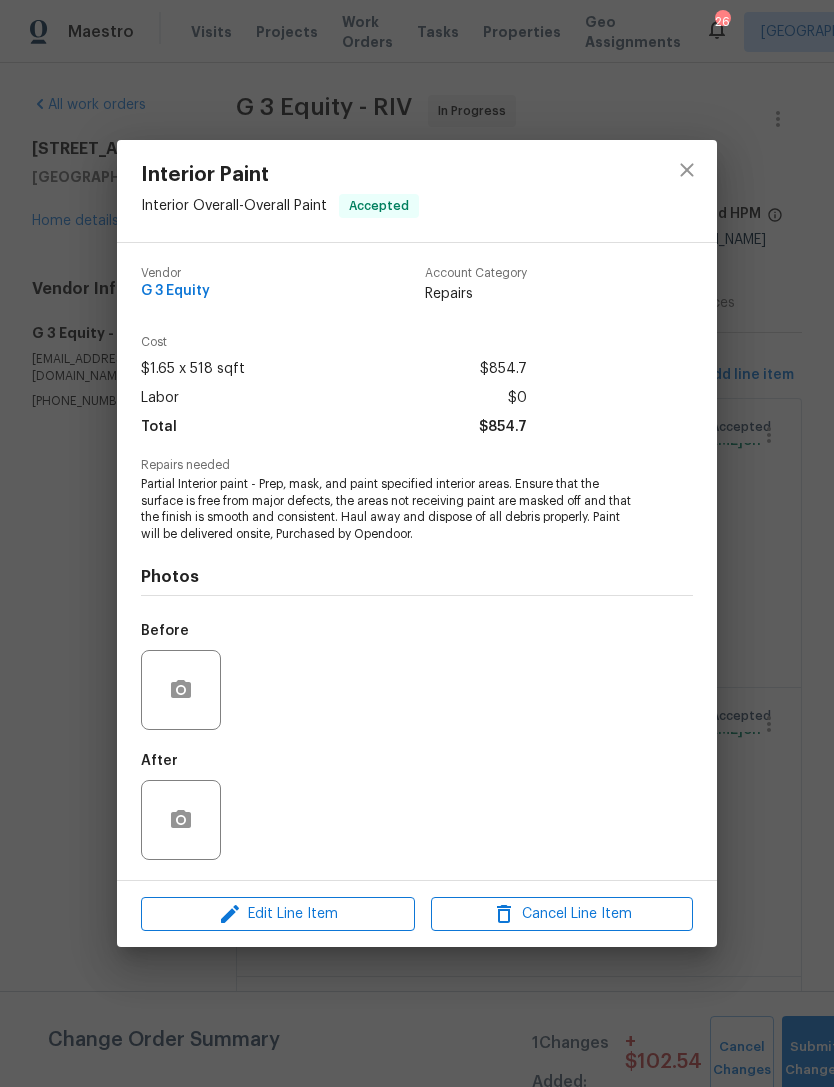 click on "Photos" at bounding box center (417, 577) 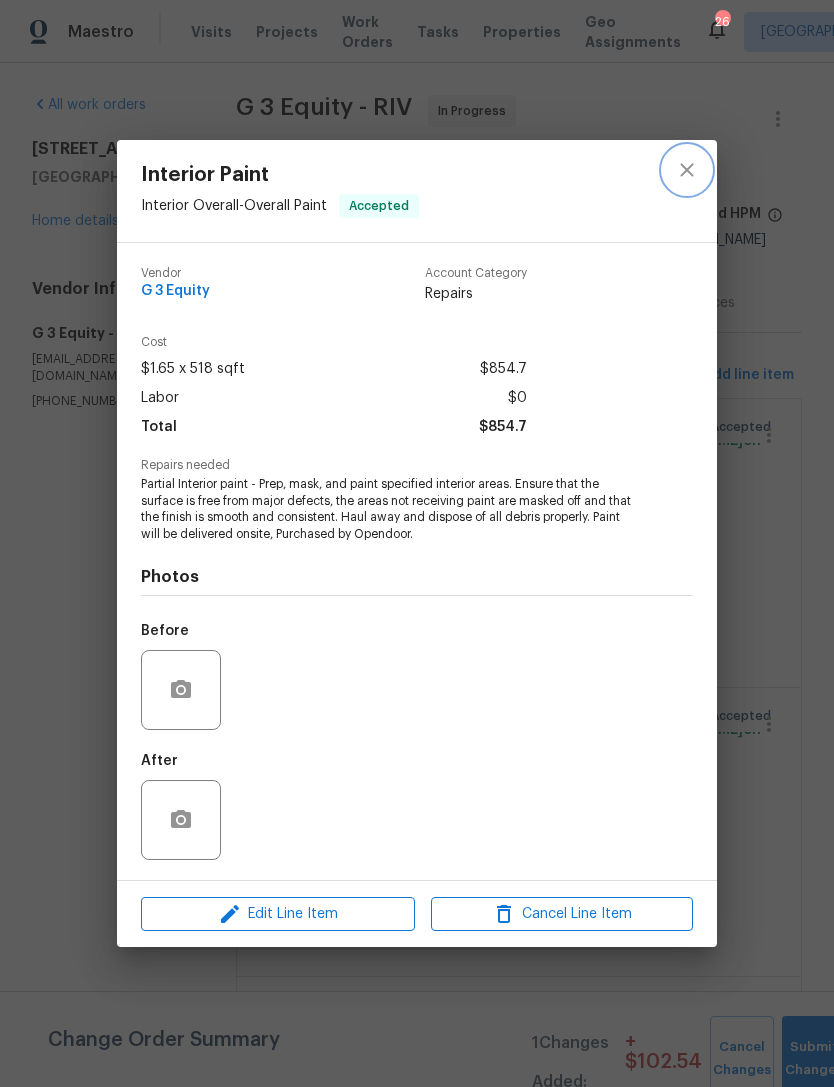 click 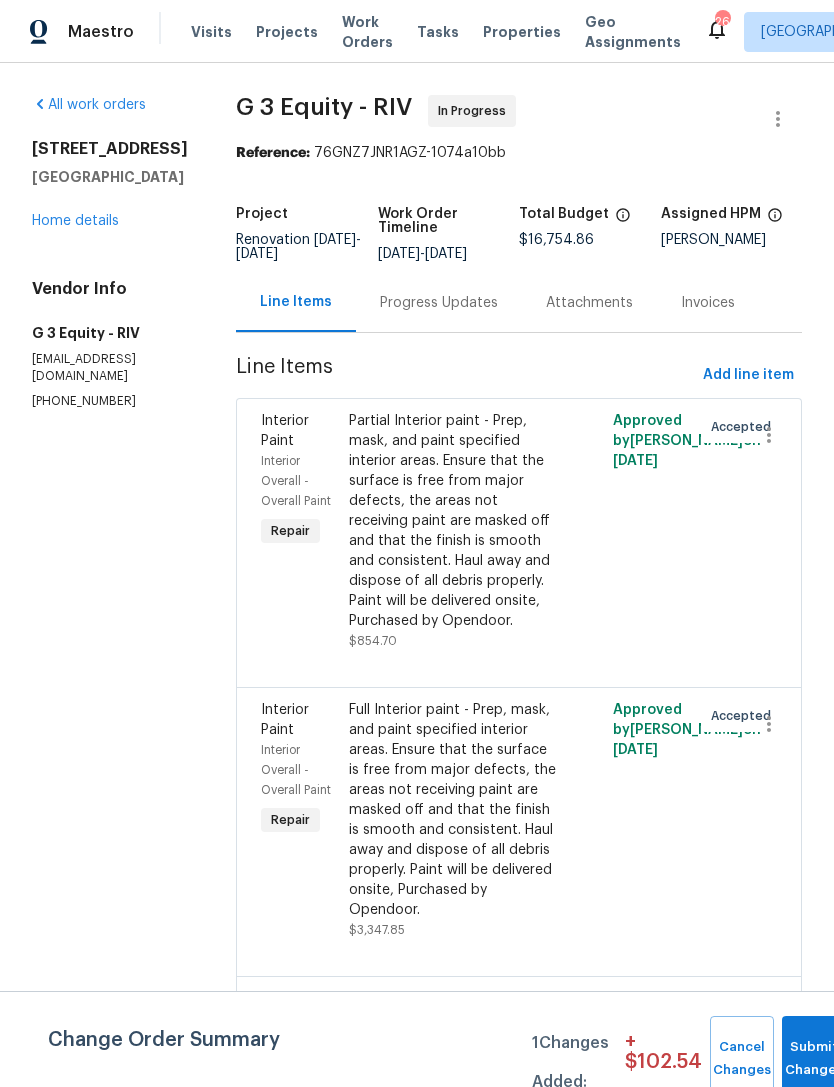 click on "Partial Interior paint - Prep, mask, and paint specified interior areas. Ensure that the surface is free from major defects, the areas not receiving paint are masked off and that the finish is smooth and consistent. Haul away and dispose of all debris properly. Paint will be delivered onsite, Purchased by Opendoor." at bounding box center (453, 521) 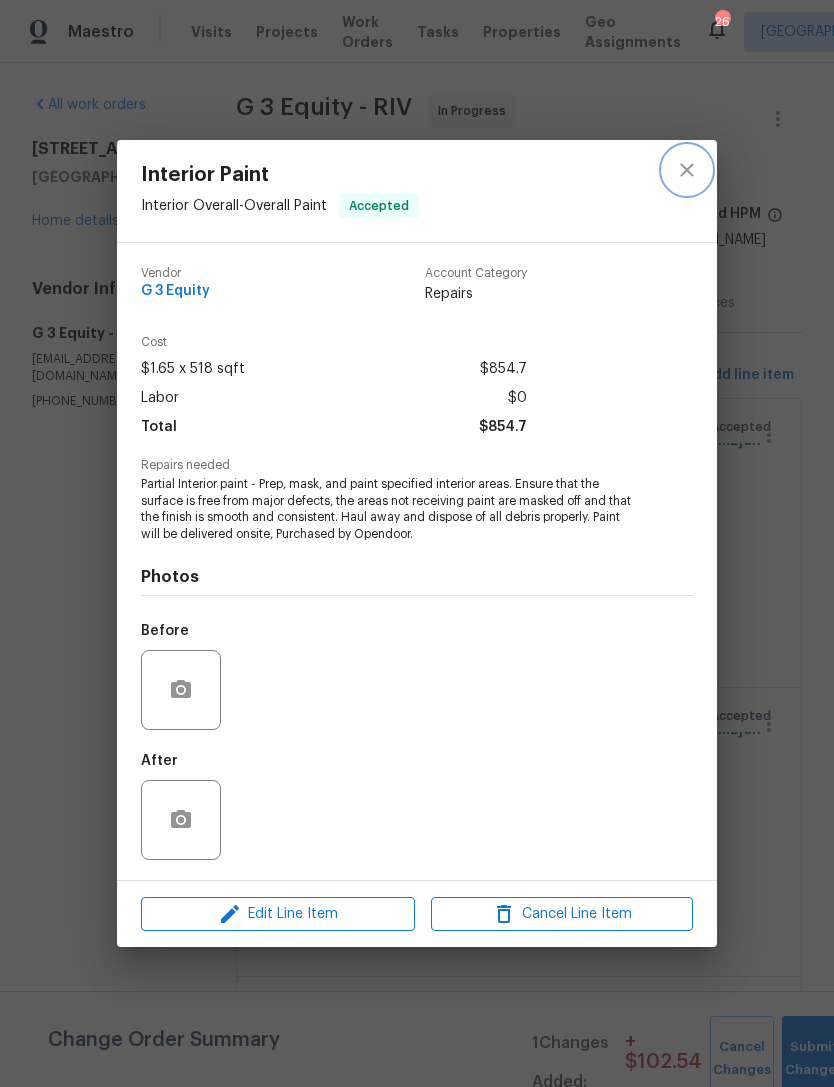 click 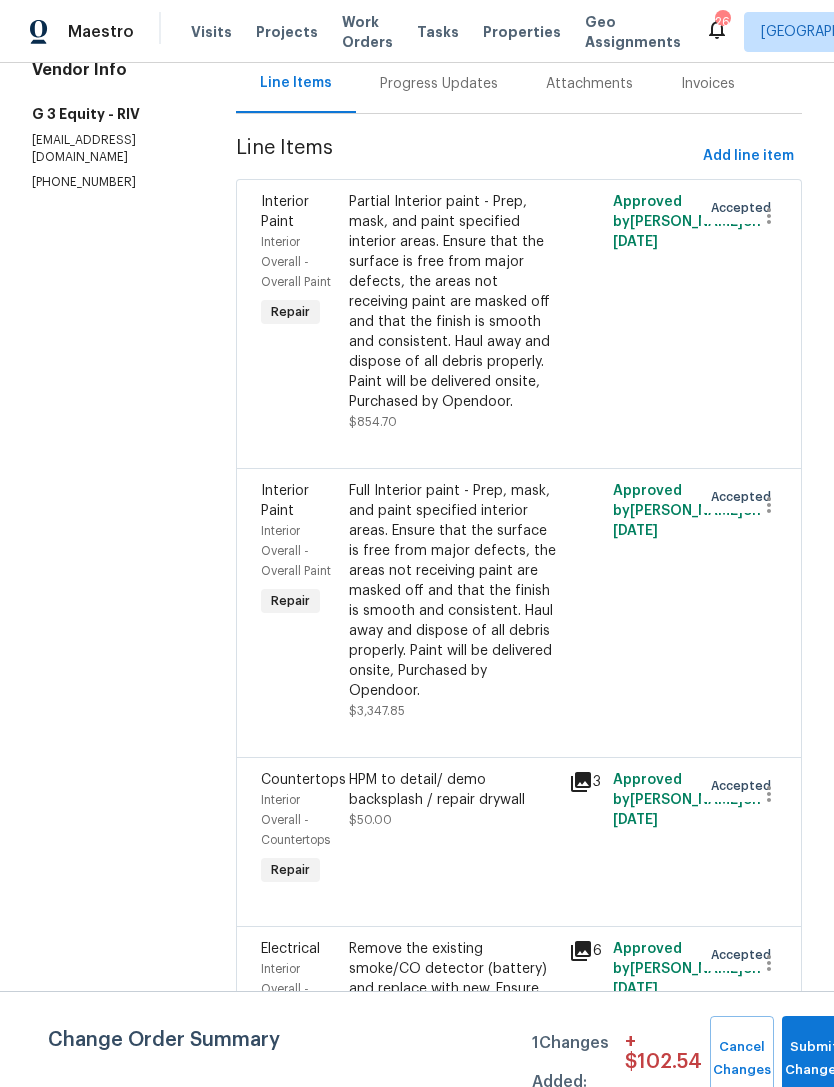 scroll, scrollTop: 224, scrollLeft: 0, axis: vertical 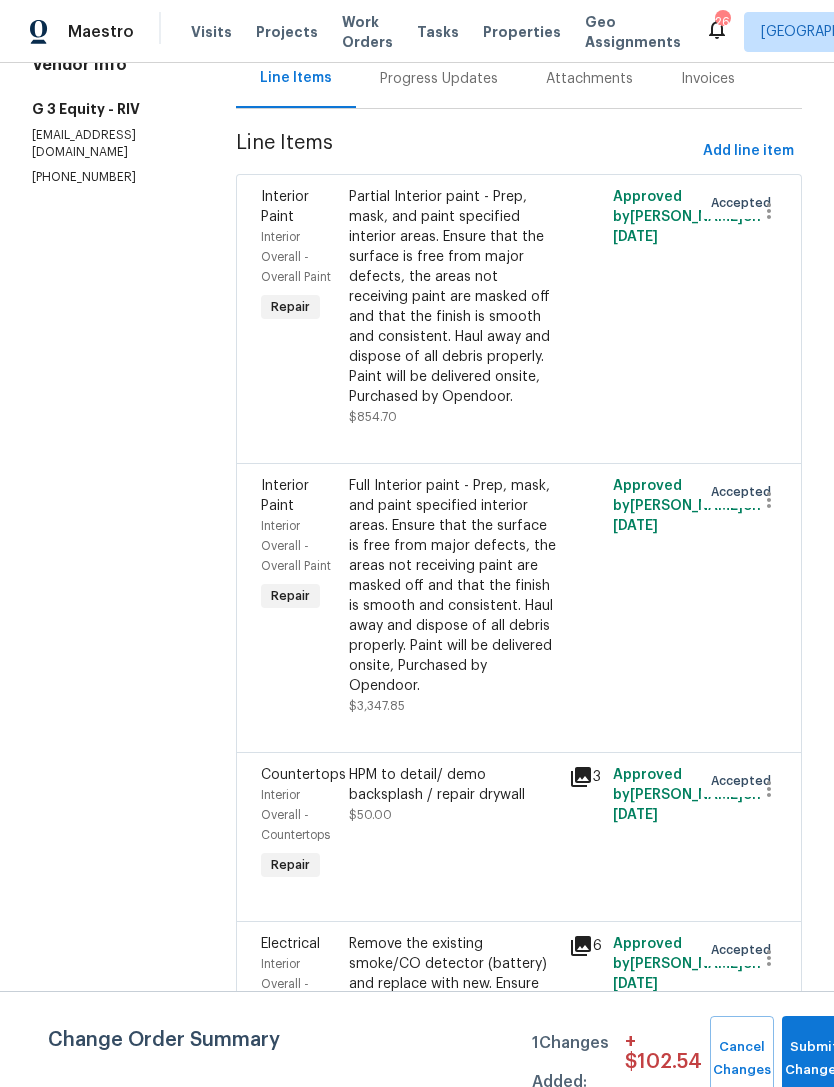 click on "Full  Interior paint - Prep, mask, and paint specified interior areas. Ensure that the surface is free from major defects, the areas not receiving paint are masked off and that the finish is smooth and consistent. Haul away and dispose of all debris properly. Paint will be delivered onsite, Purchased by Opendoor." at bounding box center (453, 586) 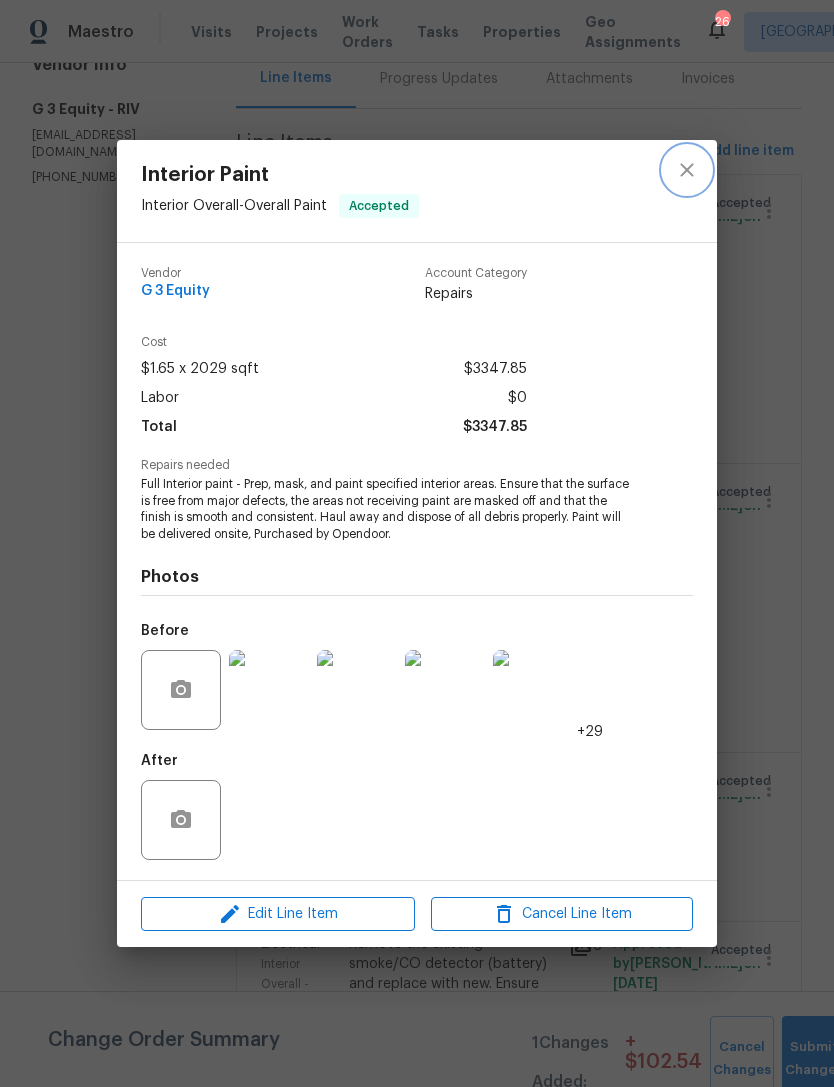 click 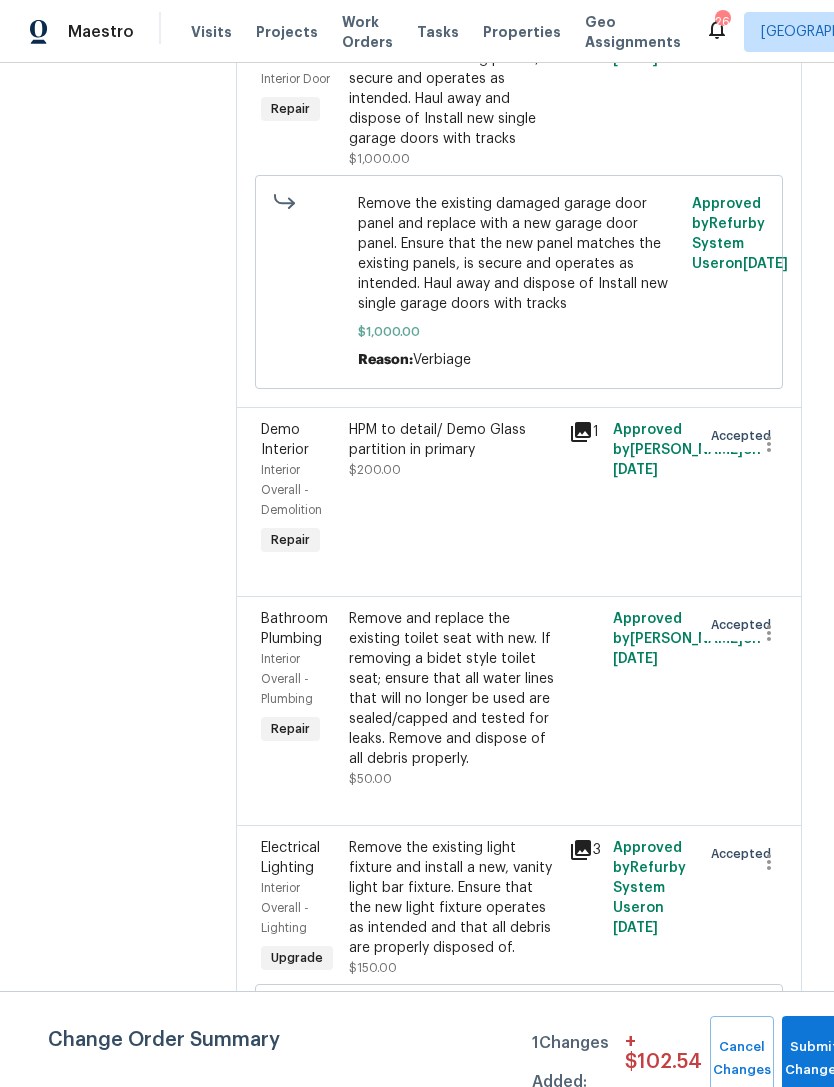 scroll, scrollTop: 8190, scrollLeft: 0, axis: vertical 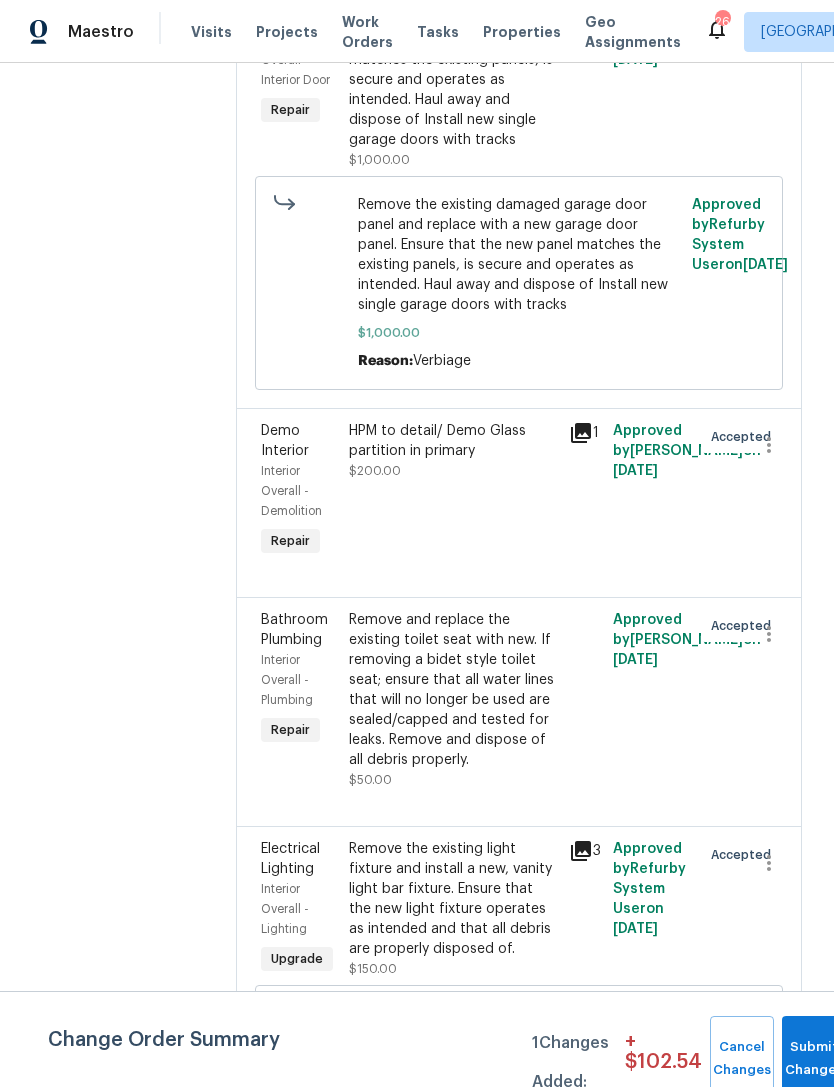 click on "Full Exterior Paint - Prep, mask and paint the exterior of the home. Ensure that the surface is free from major defects, the areas not receiving paint are masked off and that the finish is smooth and consistent. Haul away and dispose of all debris properly. Paint will be delivered onsite, Purchased by Opendoor." at bounding box center [453, 1300] 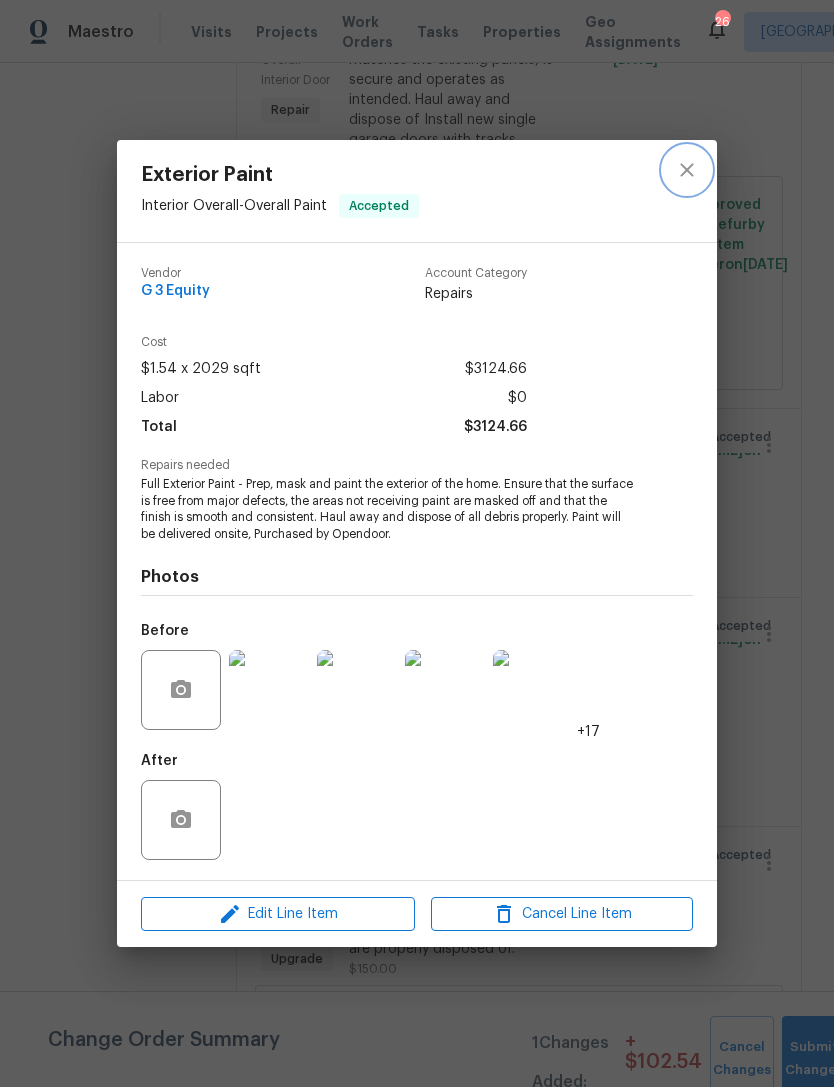 click 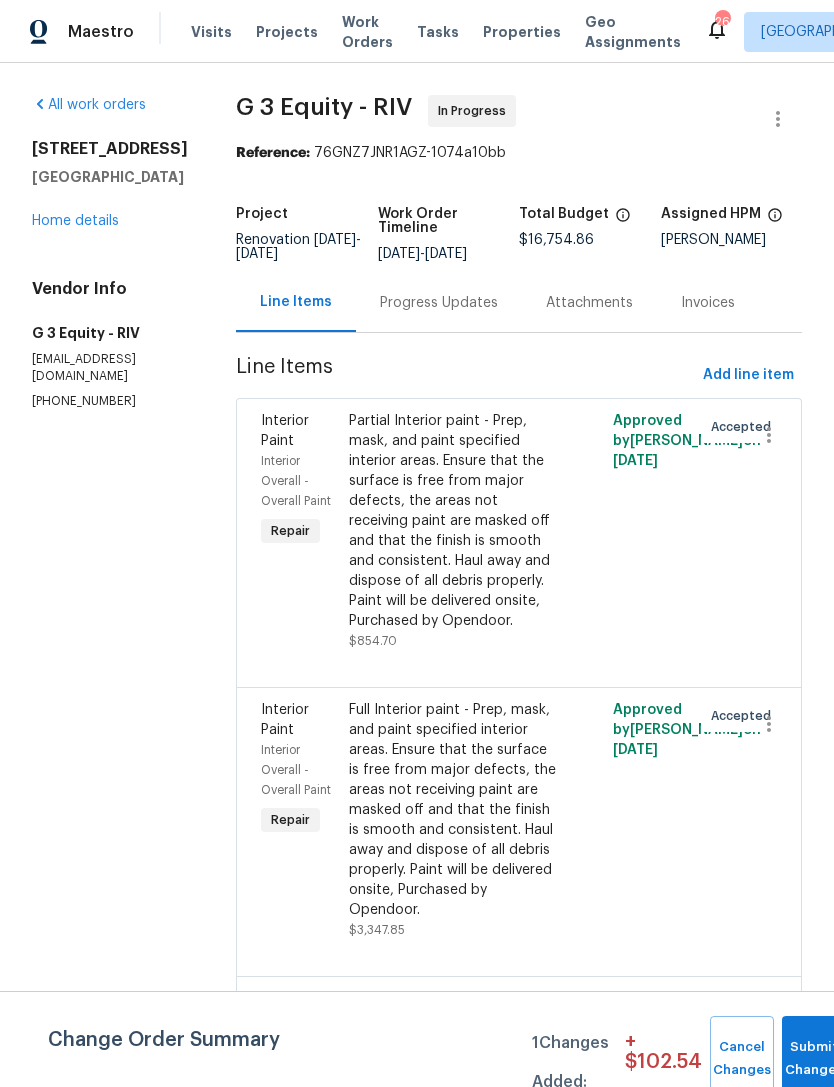 scroll, scrollTop: 0, scrollLeft: 0, axis: both 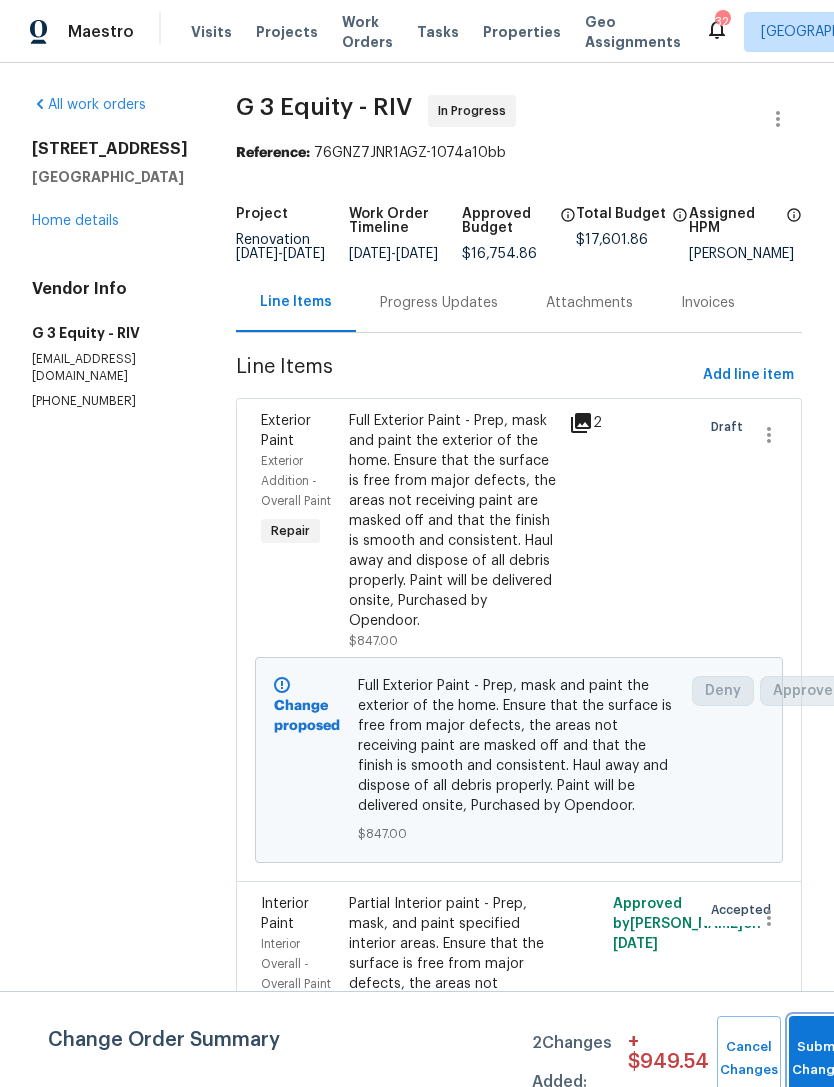 click on "Submit Changes" at bounding box center (821, 1059) 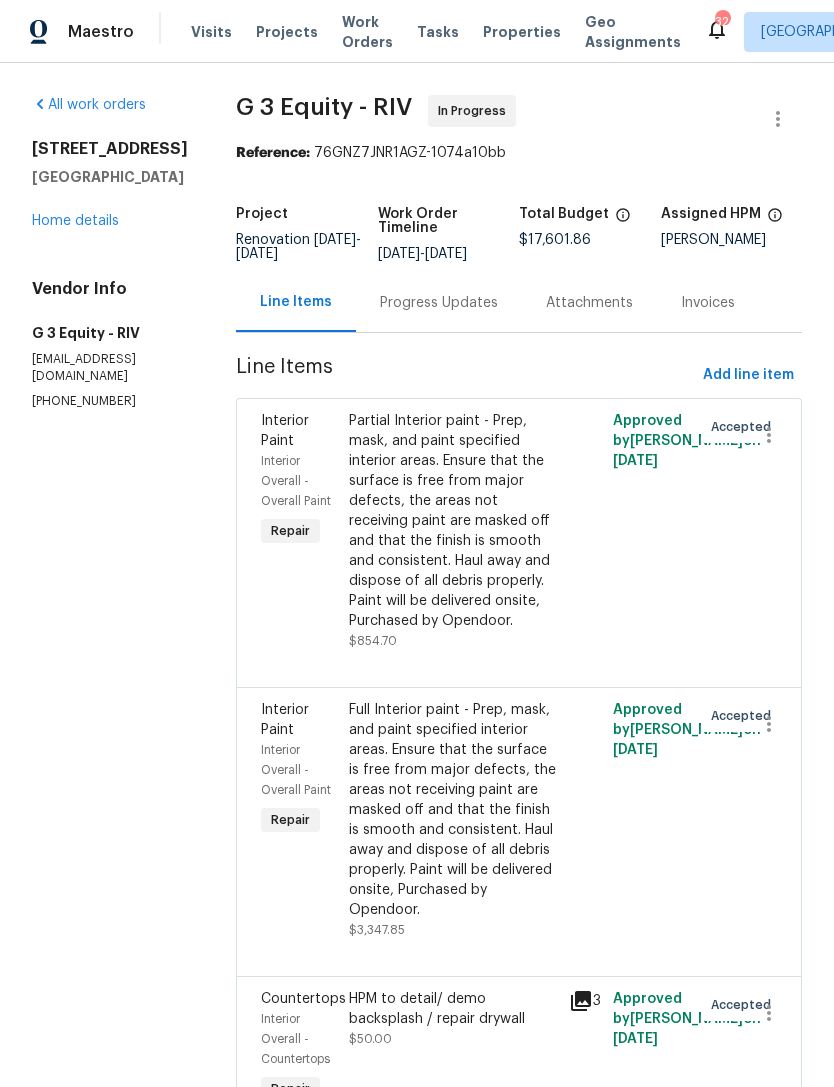 click on "Home details" at bounding box center [75, 221] 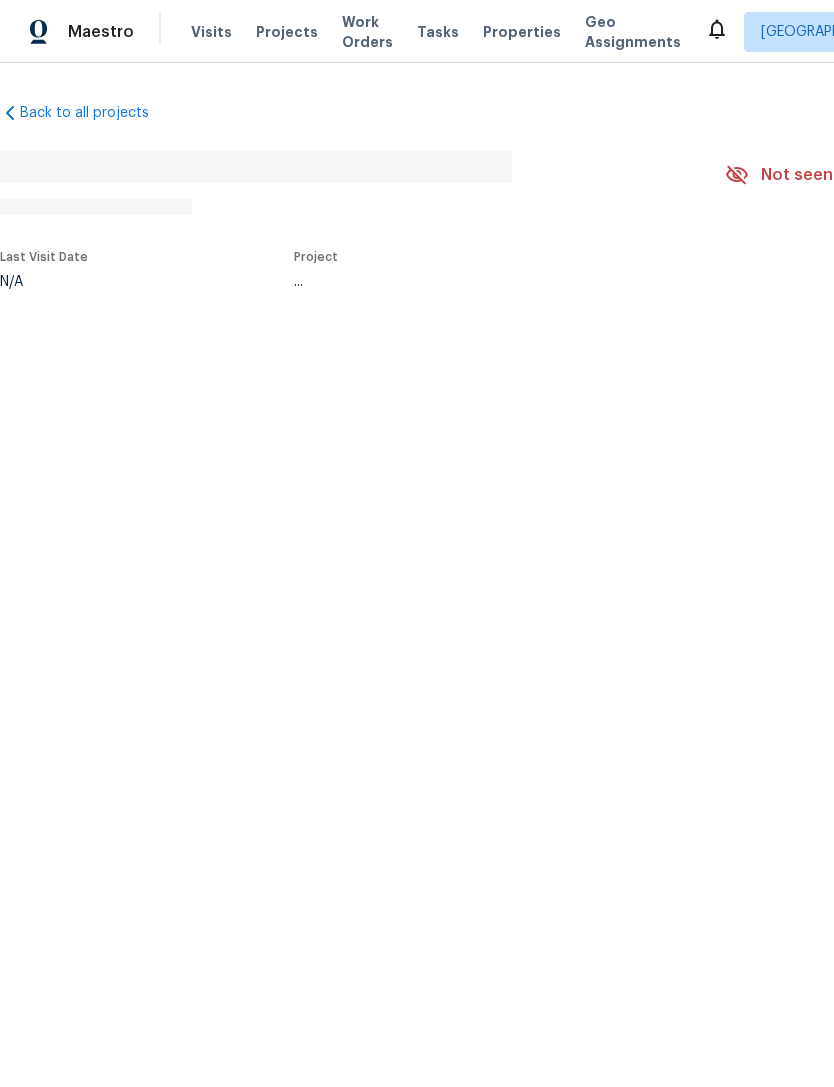 scroll, scrollTop: 0, scrollLeft: 0, axis: both 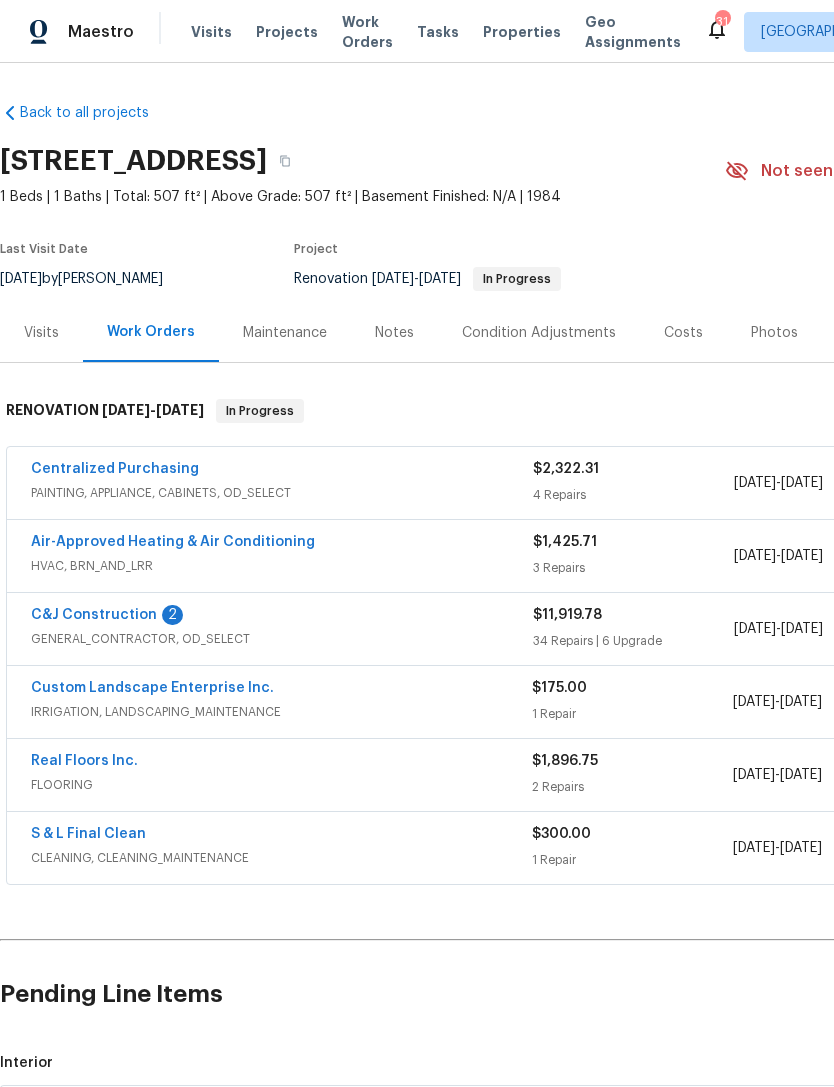 click on "C&J Construction" at bounding box center [94, 615] 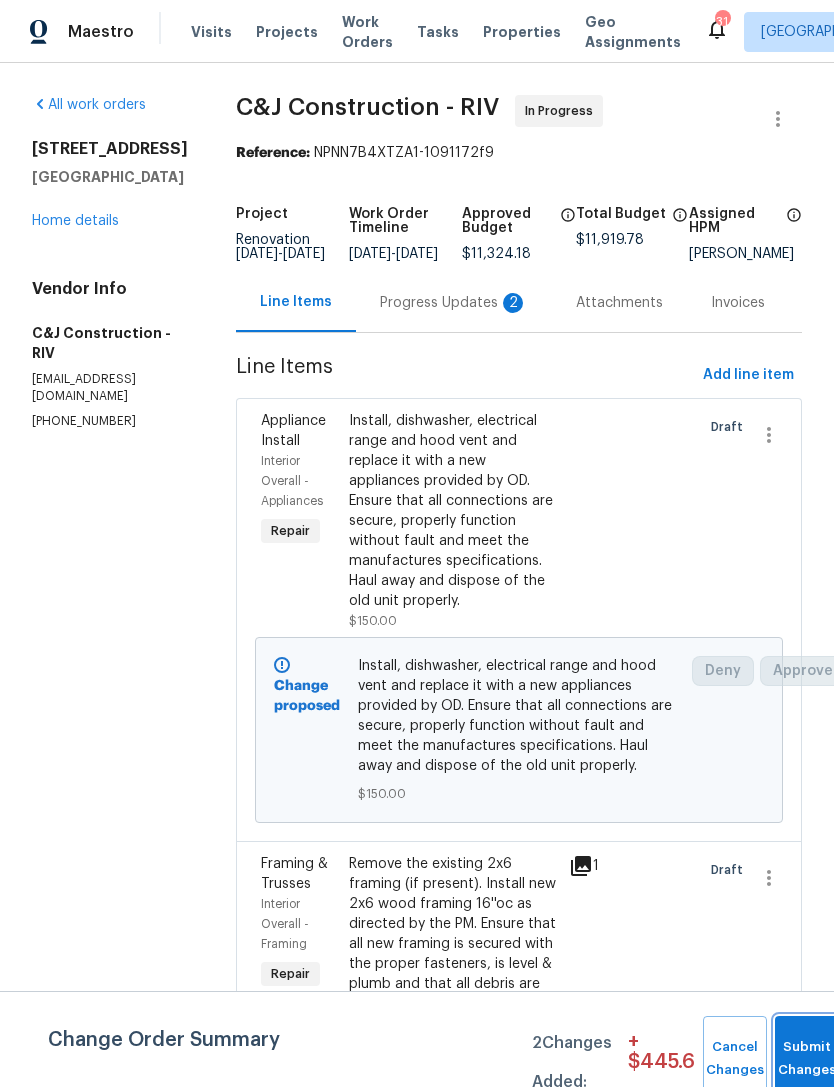 click on "Submit Changes" at bounding box center [807, 1059] 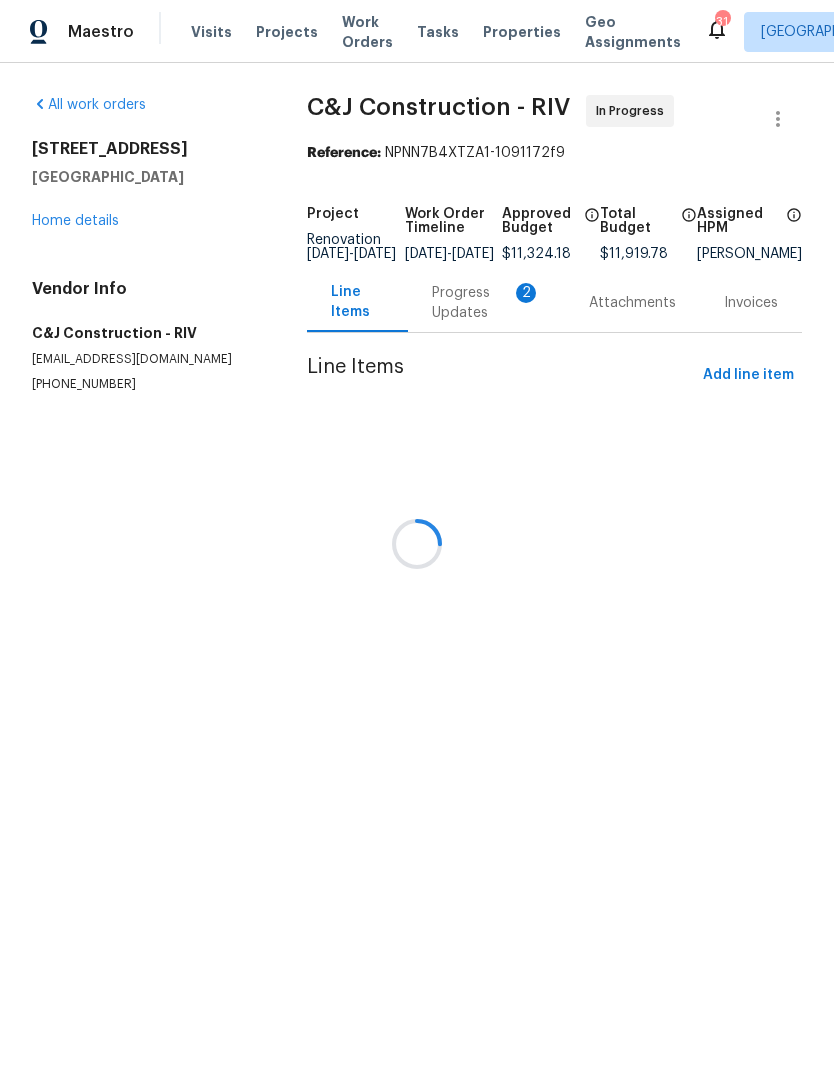 click at bounding box center (417, 543) 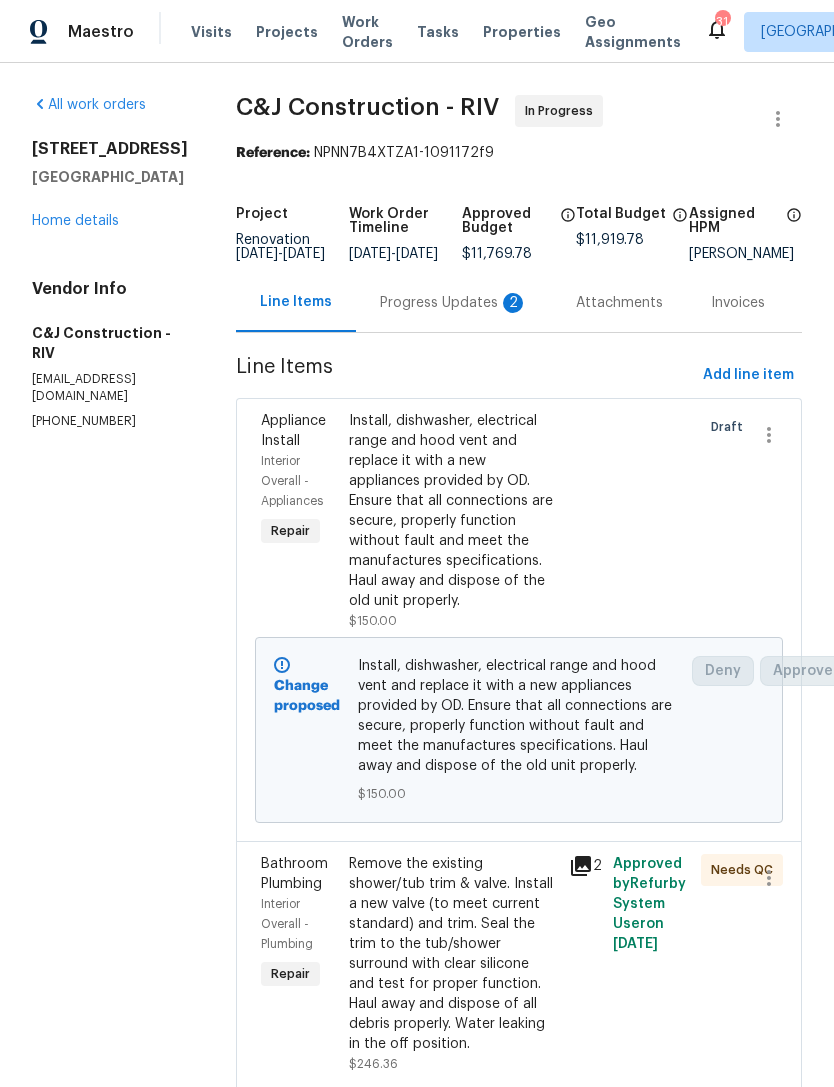 click on "Progress Updates 2" at bounding box center (454, 303) 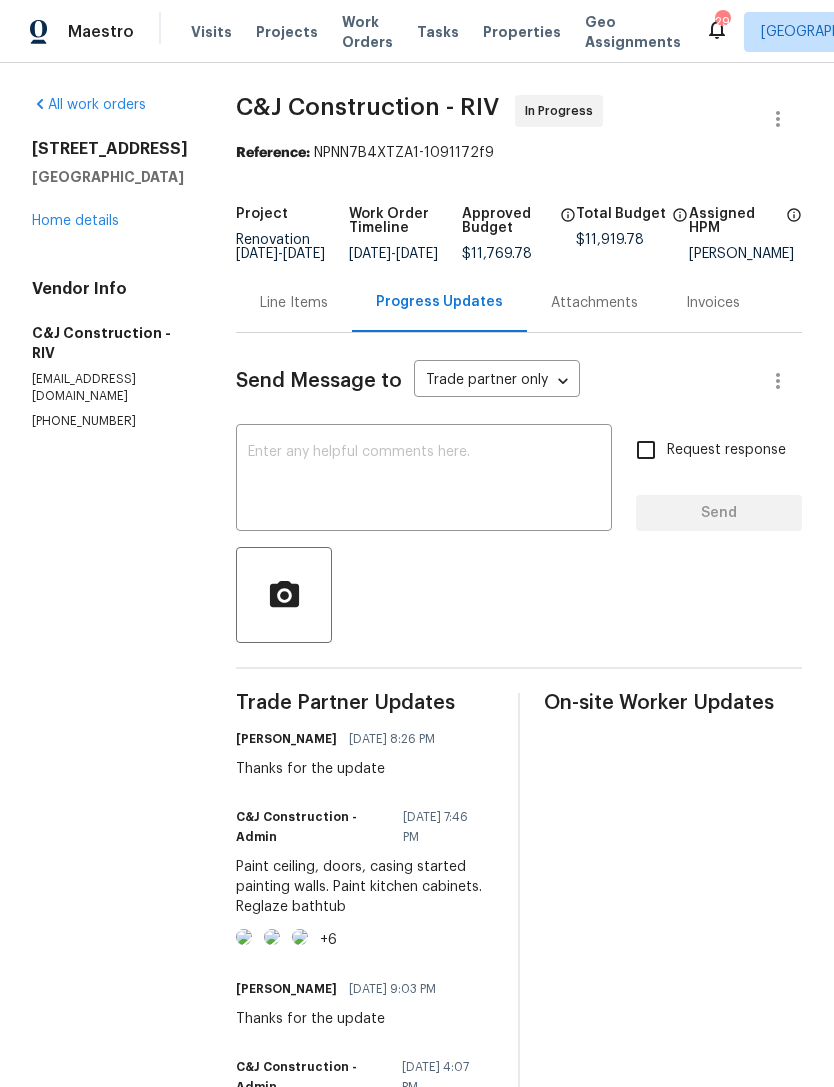 click on "Home details" at bounding box center [75, 221] 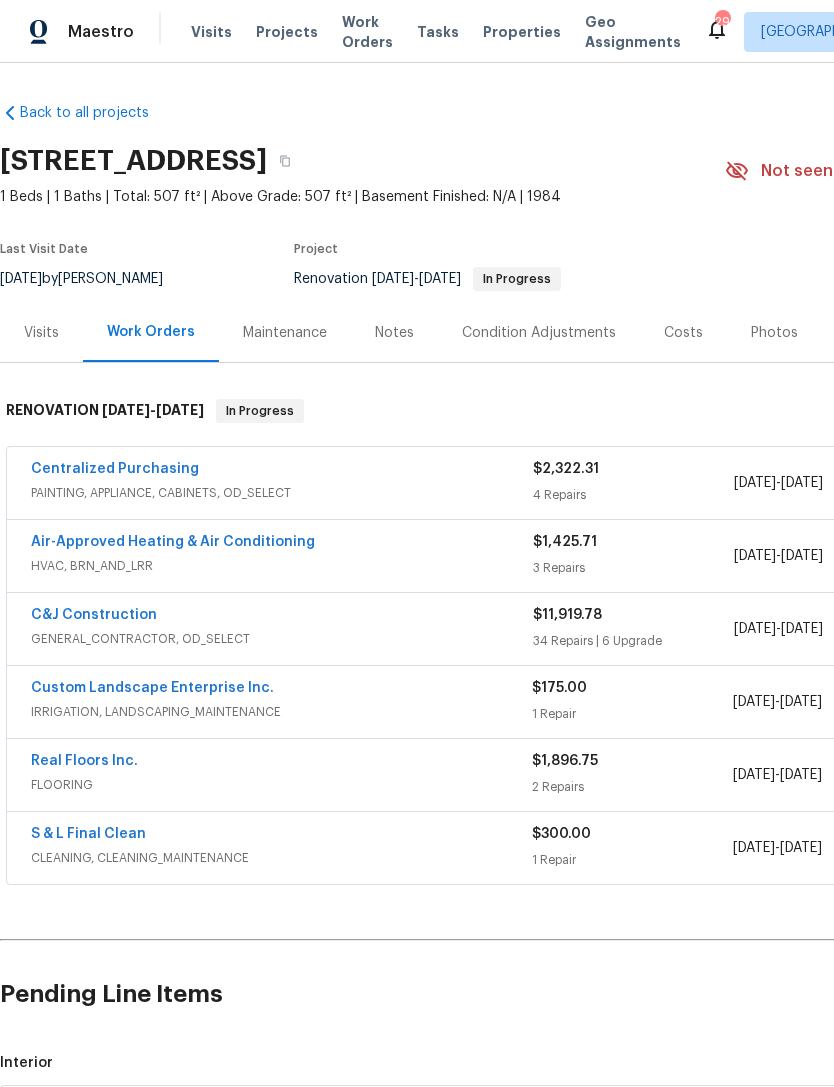 click on "Costs" at bounding box center (683, 332) 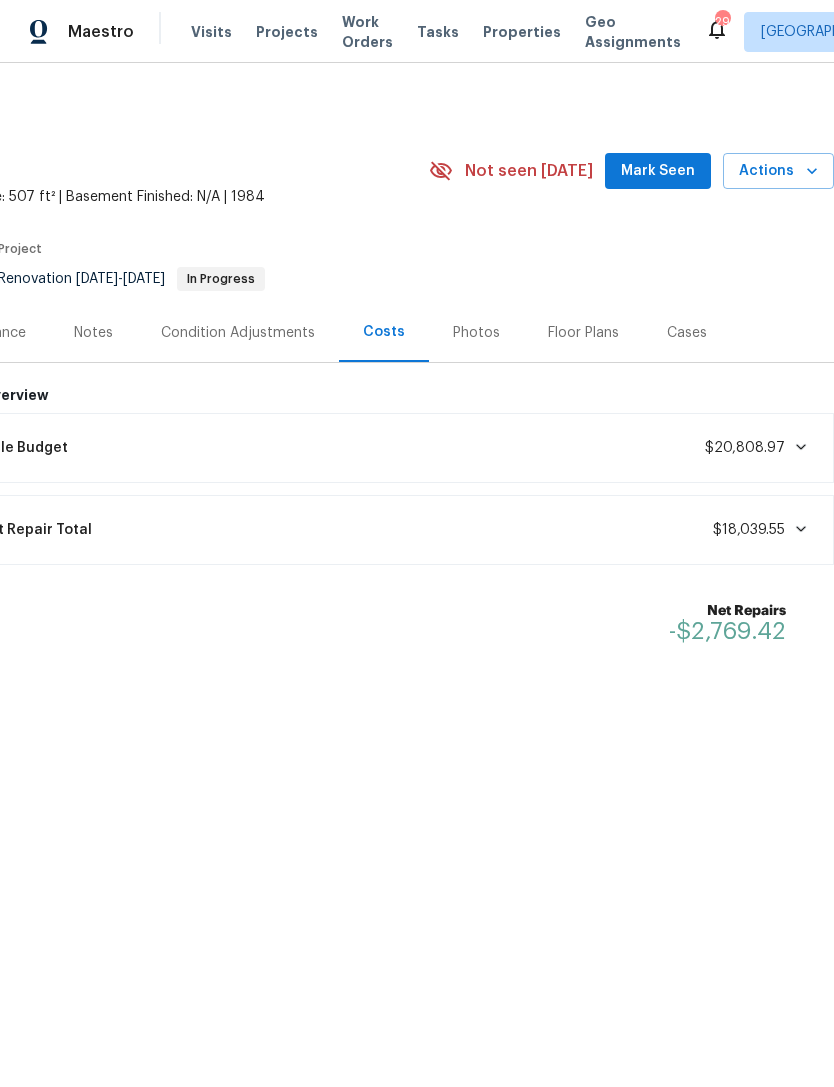 scroll, scrollTop: 0, scrollLeft: 296, axis: horizontal 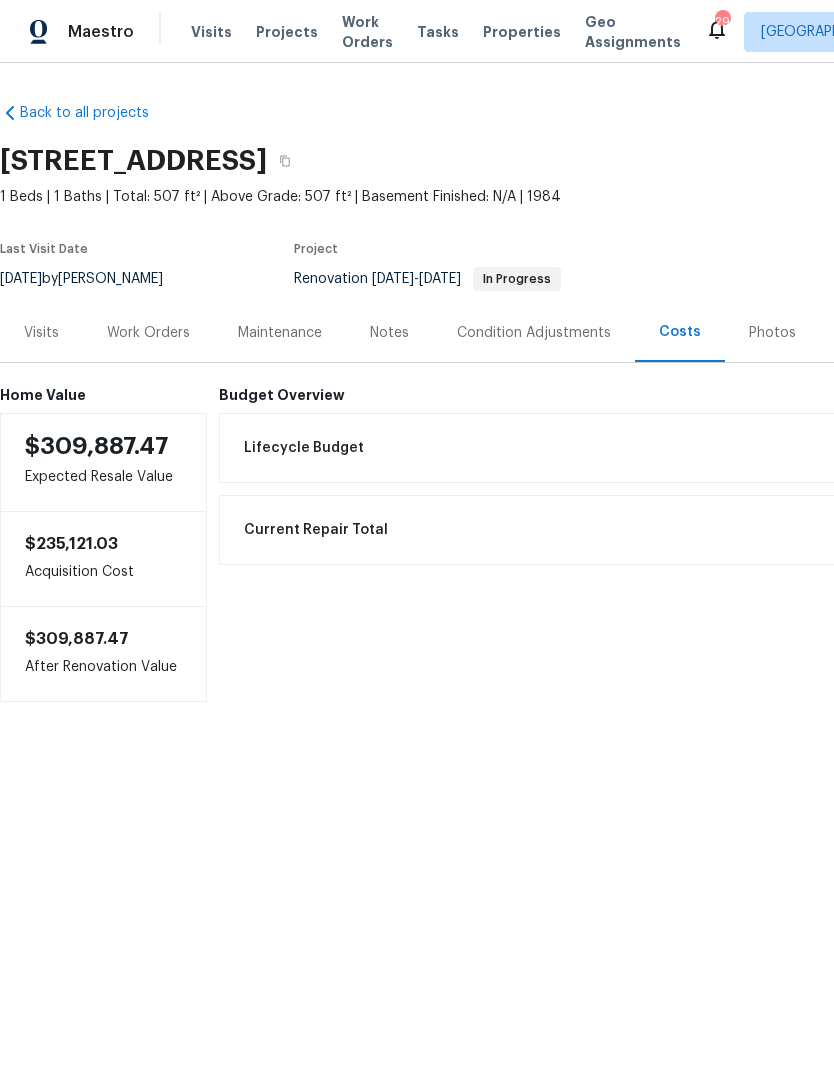 click on "Work Orders" at bounding box center [148, 333] 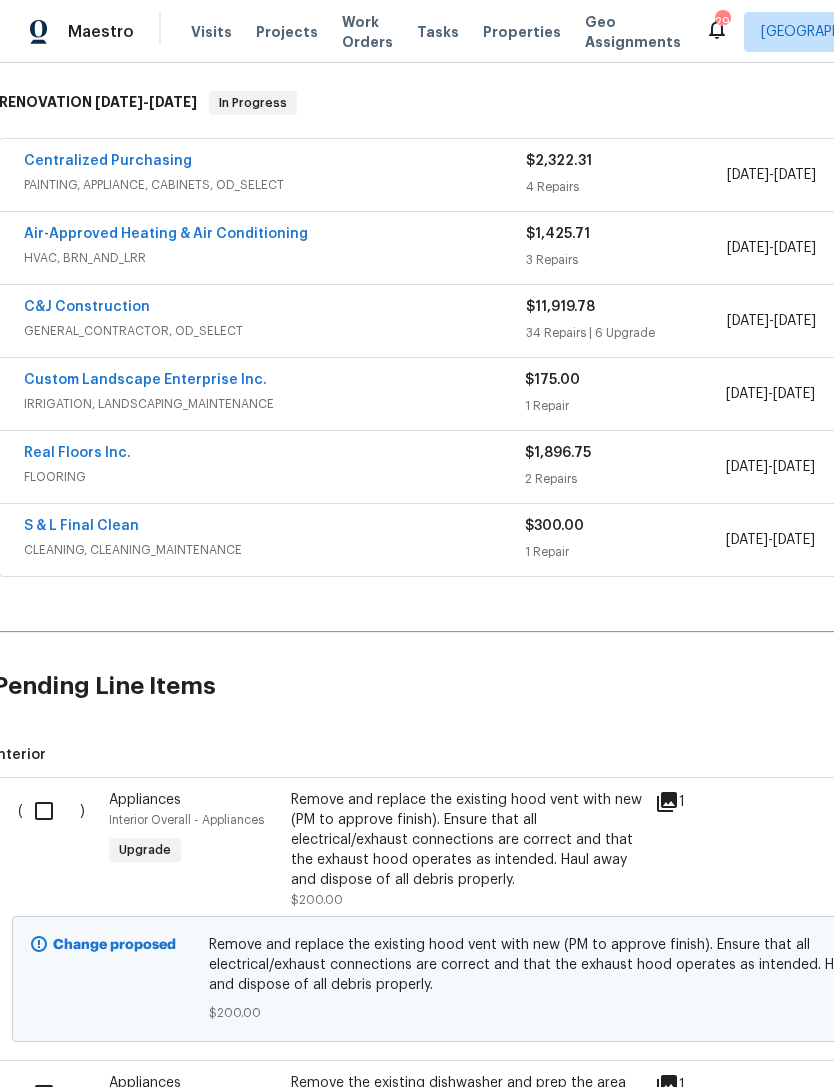 scroll, scrollTop: 298, scrollLeft: 7, axis: both 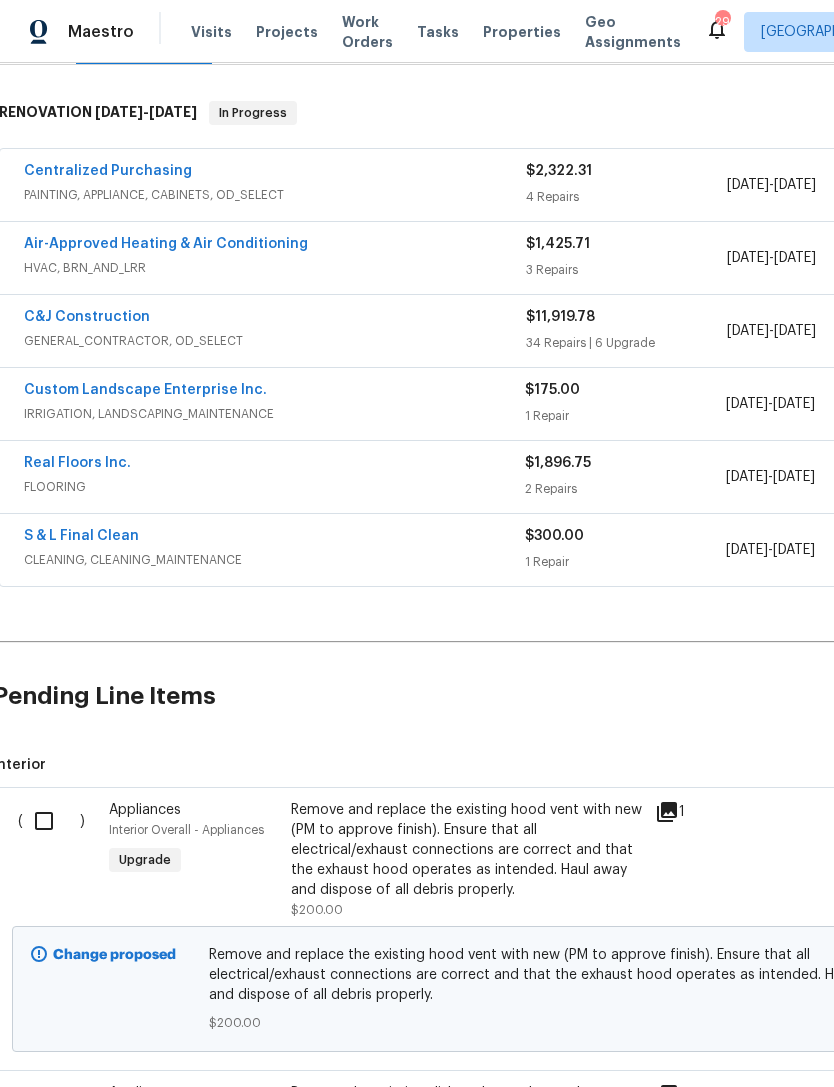 click on "Centralized Purchasing" at bounding box center (108, 171) 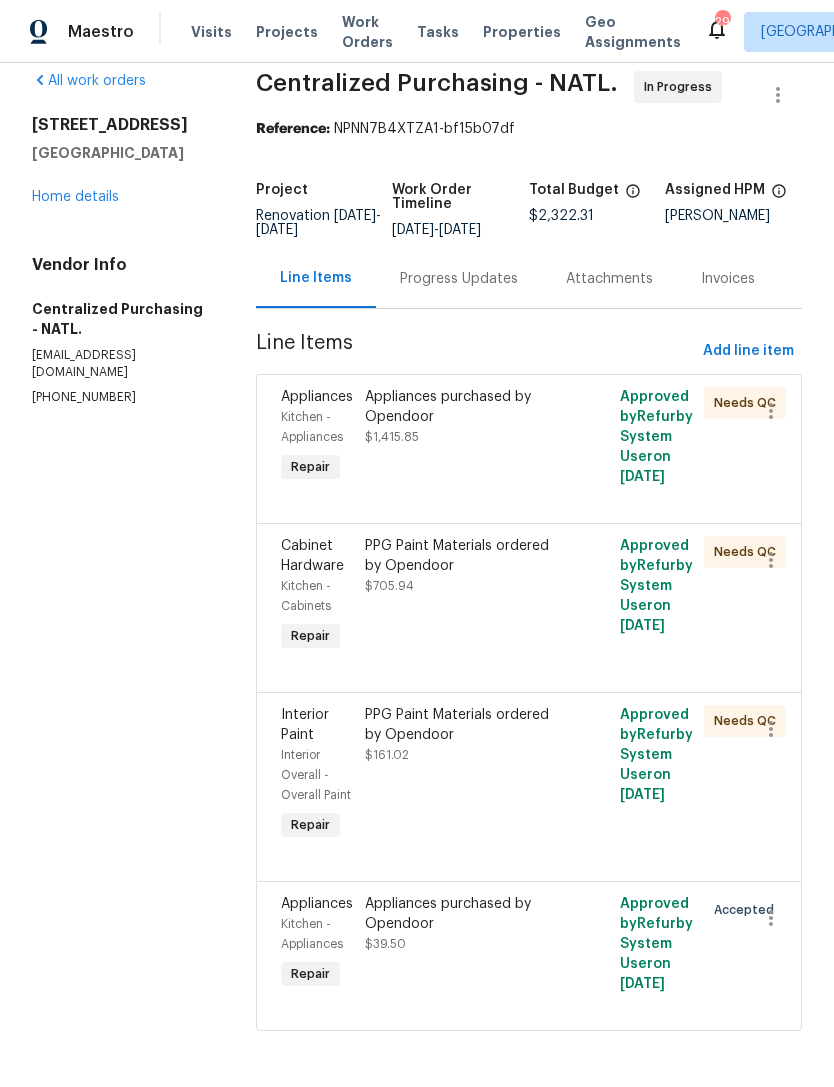 scroll, scrollTop: 40, scrollLeft: 0, axis: vertical 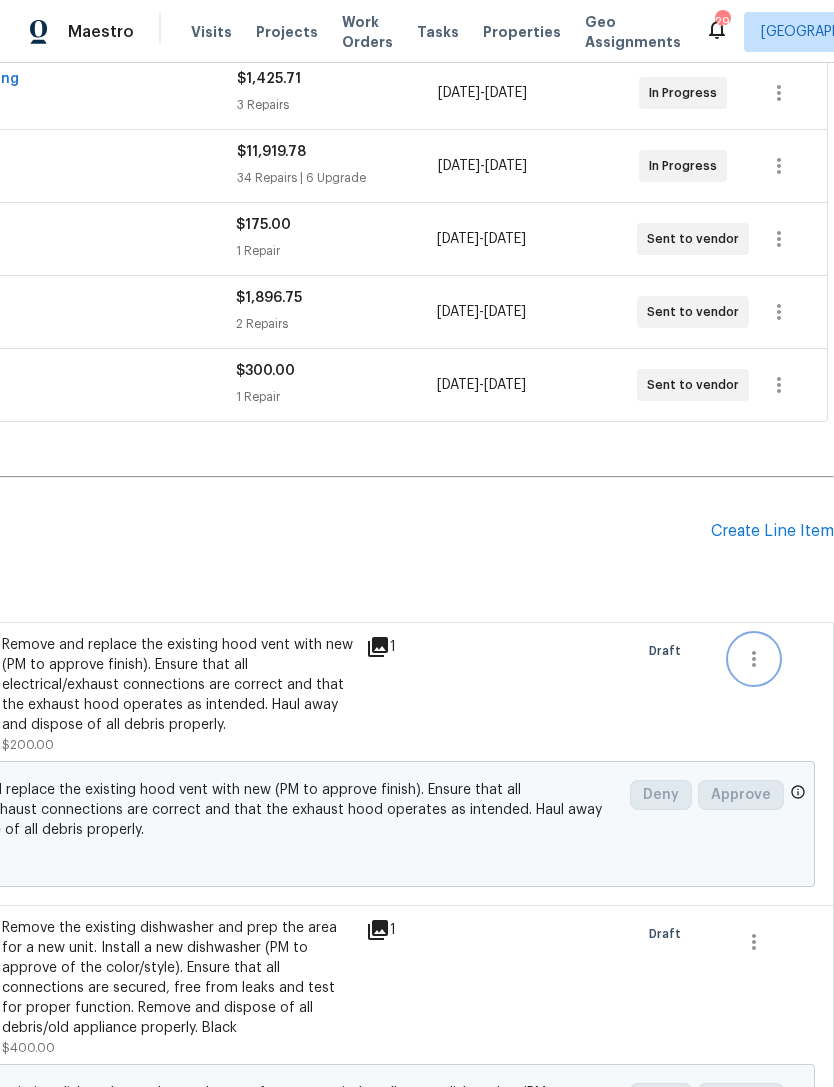 click 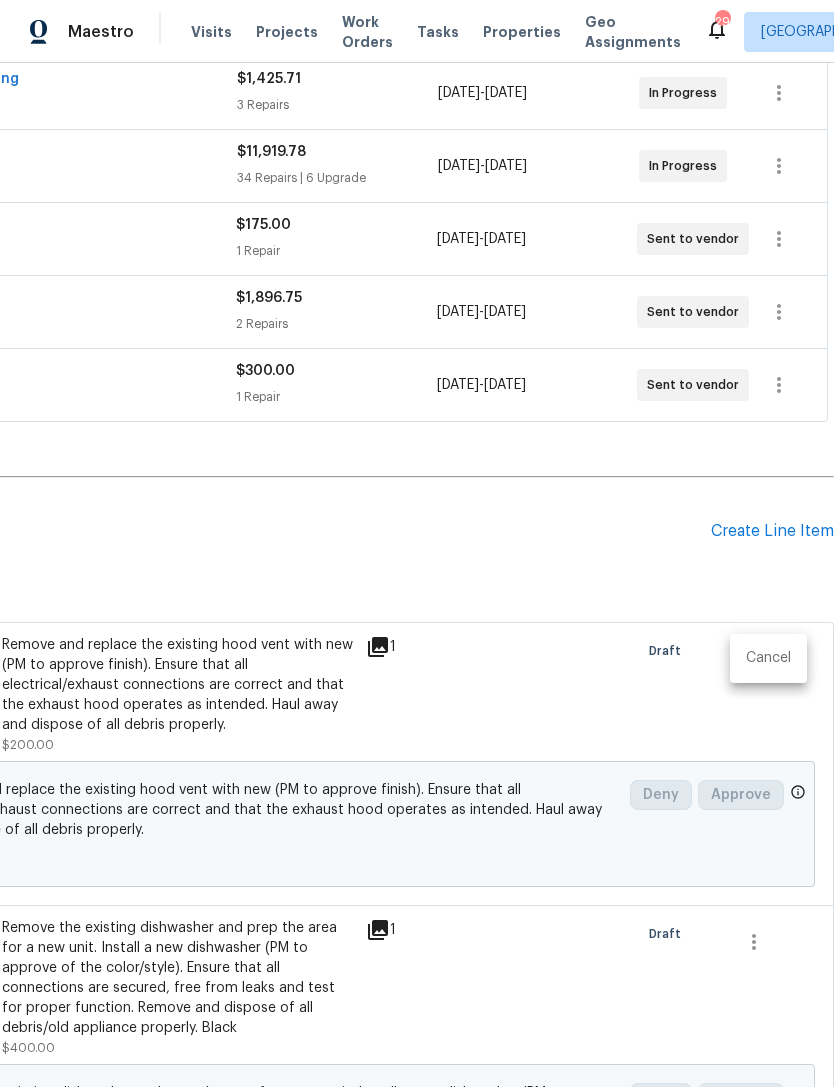 click on "Cancel" at bounding box center (768, 658) 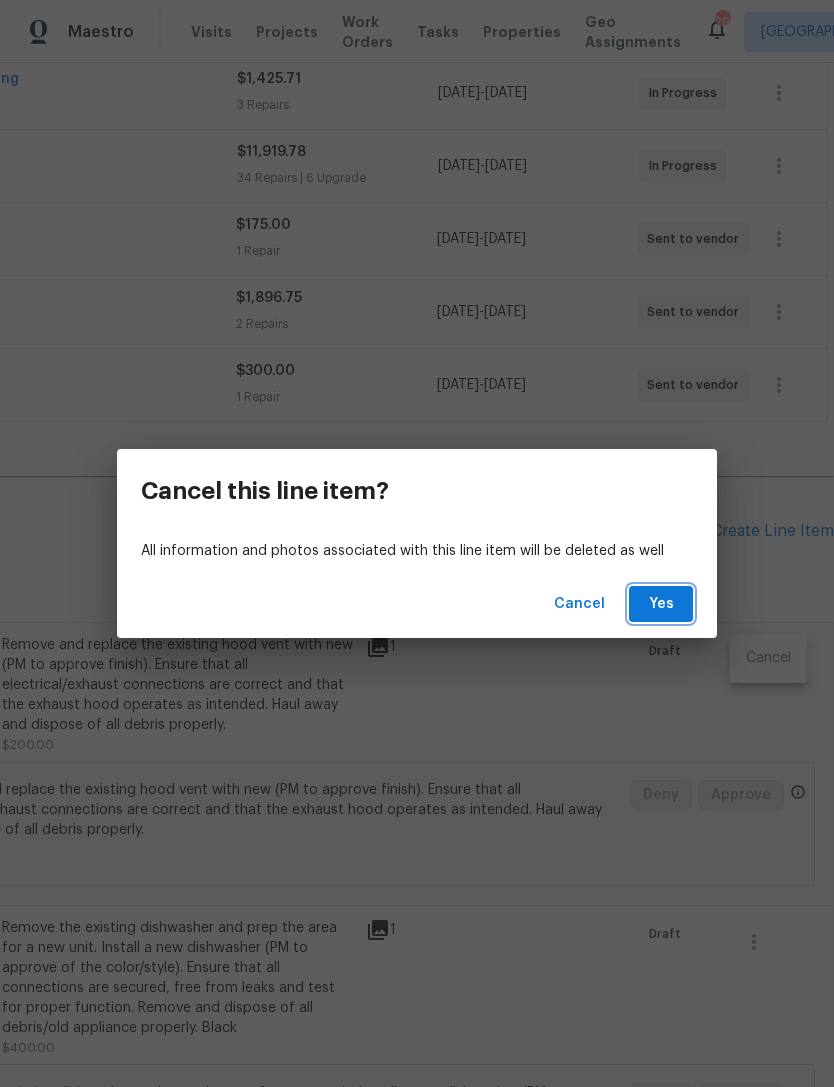 click on "Yes" at bounding box center [661, 604] 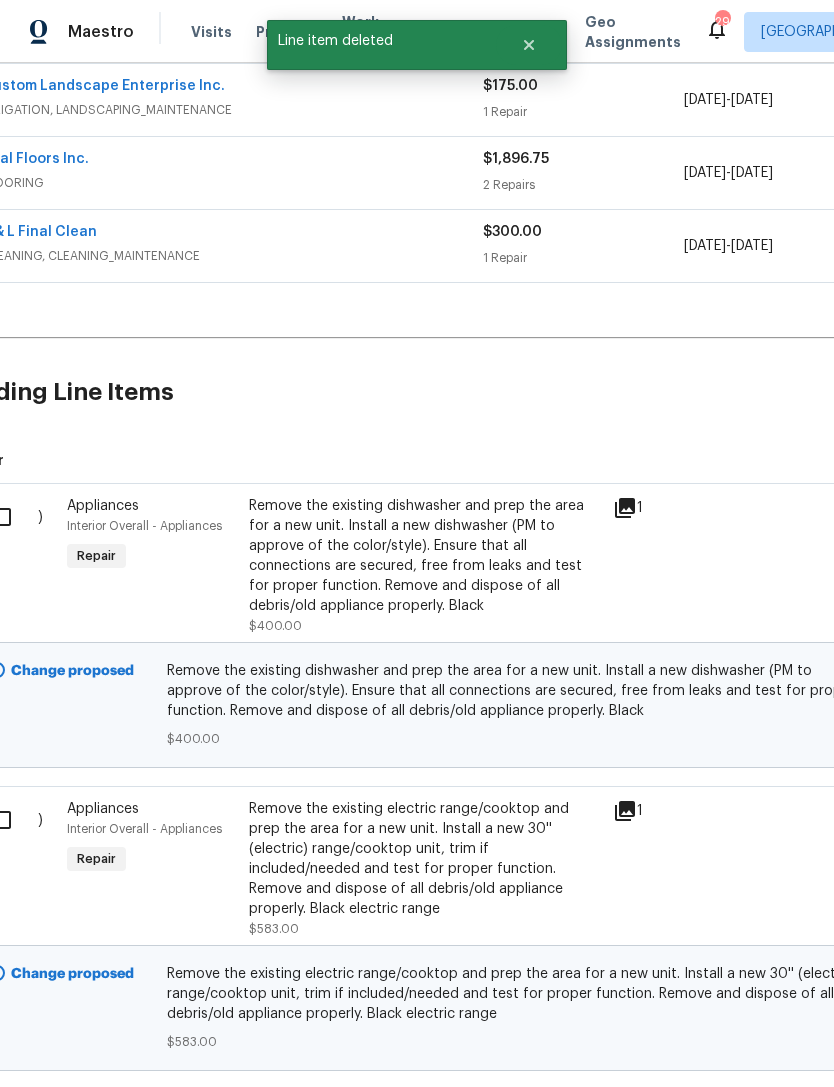 scroll, scrollTop: 611, scrollLeft: 34, axis: both 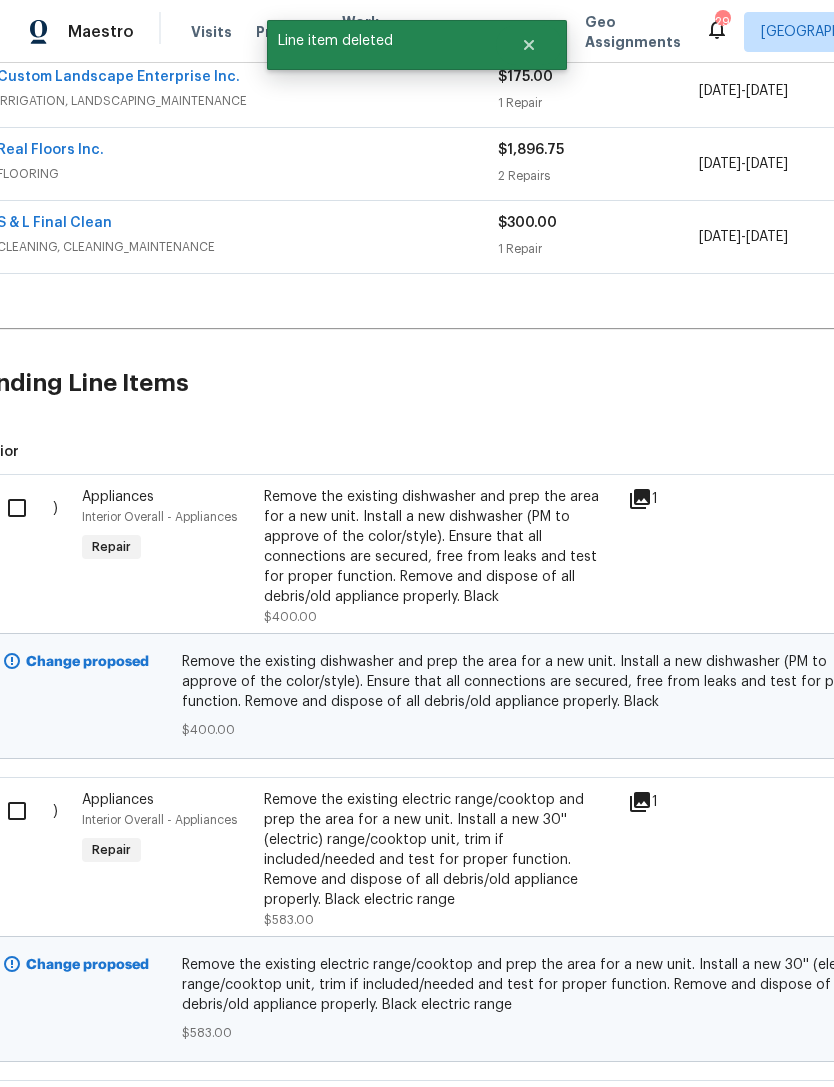 click at bounding box center [24, 508] 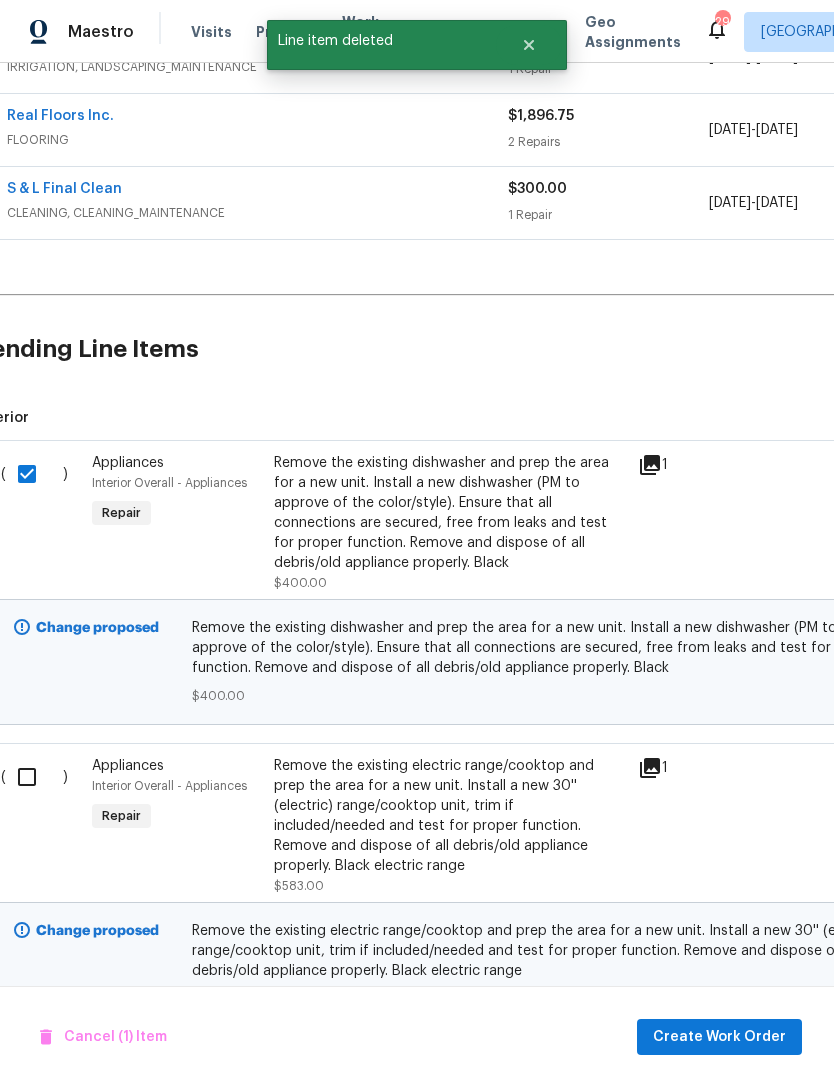 scroll, scrollTop: 657, scrollLeft: 21, axis: both 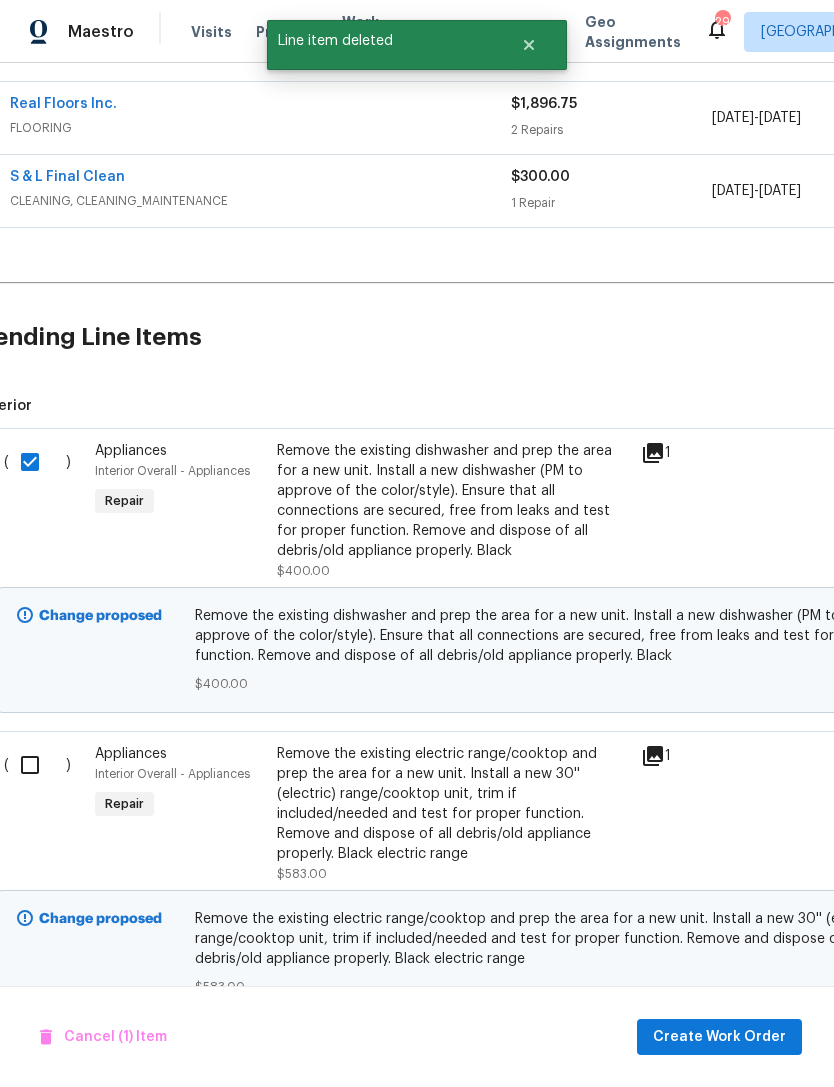 click at bounding box center (37, 765) 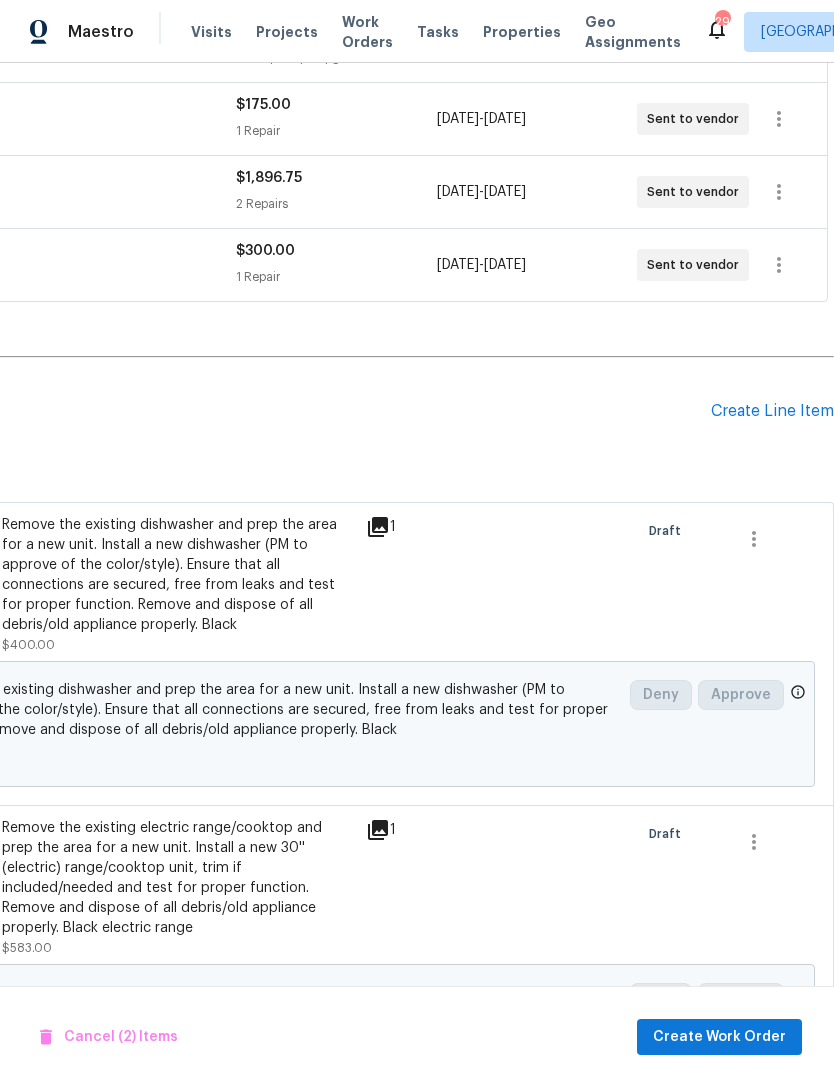 scroll, scrollTop: 582, scrollLeft: 296, axis: both 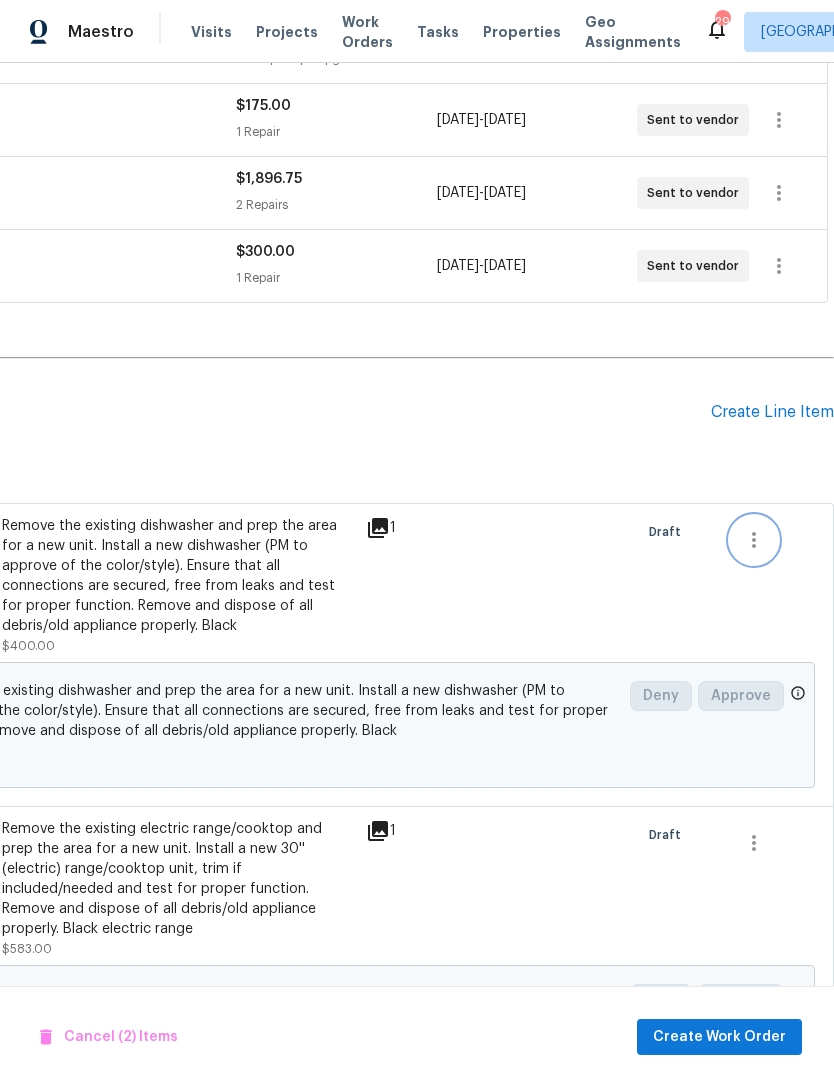 click 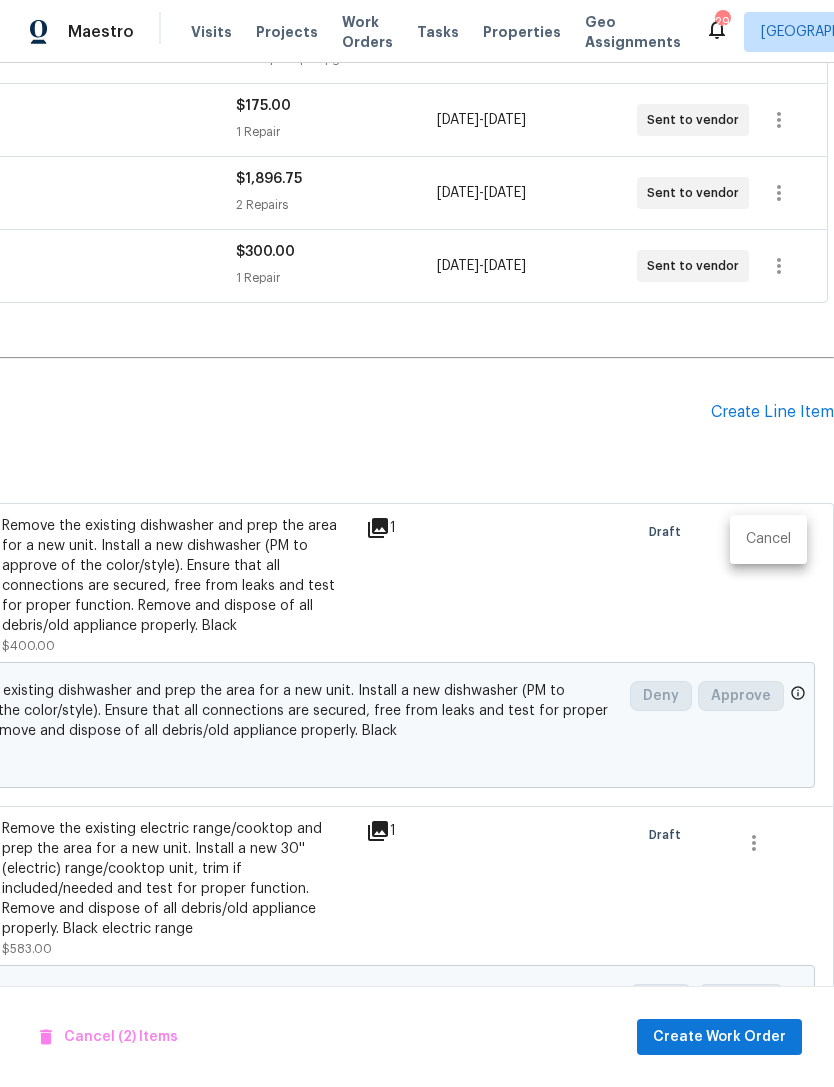 click on "Cancel" at bounding box center (768, 539) 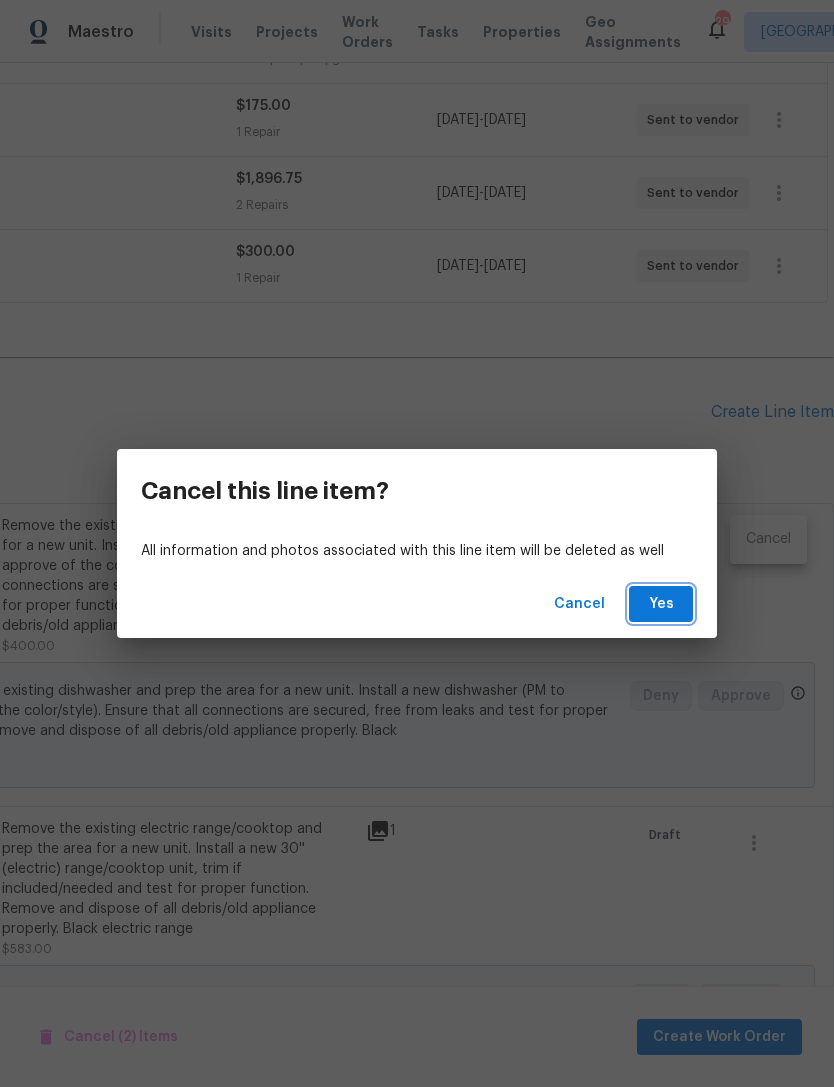 click on "Yes" at bounding box center [661, 604] 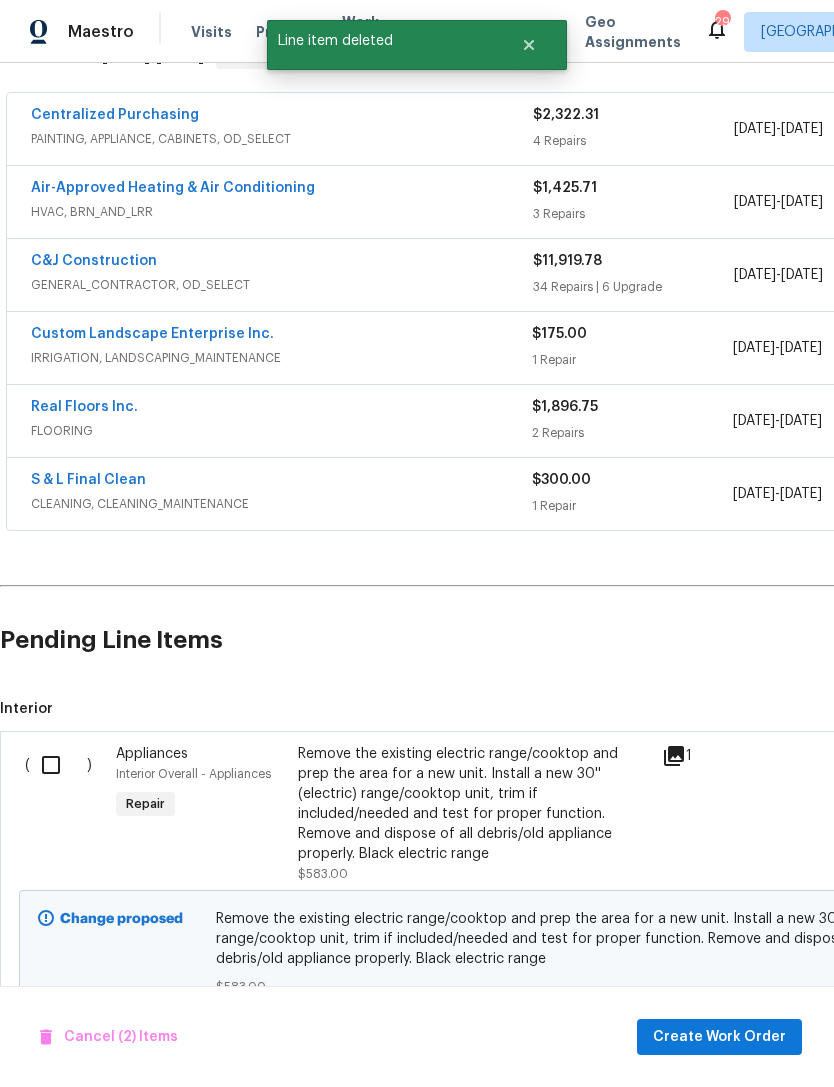 scroll, scrollTop: 354, scrollLeft: 0, axis: vertical 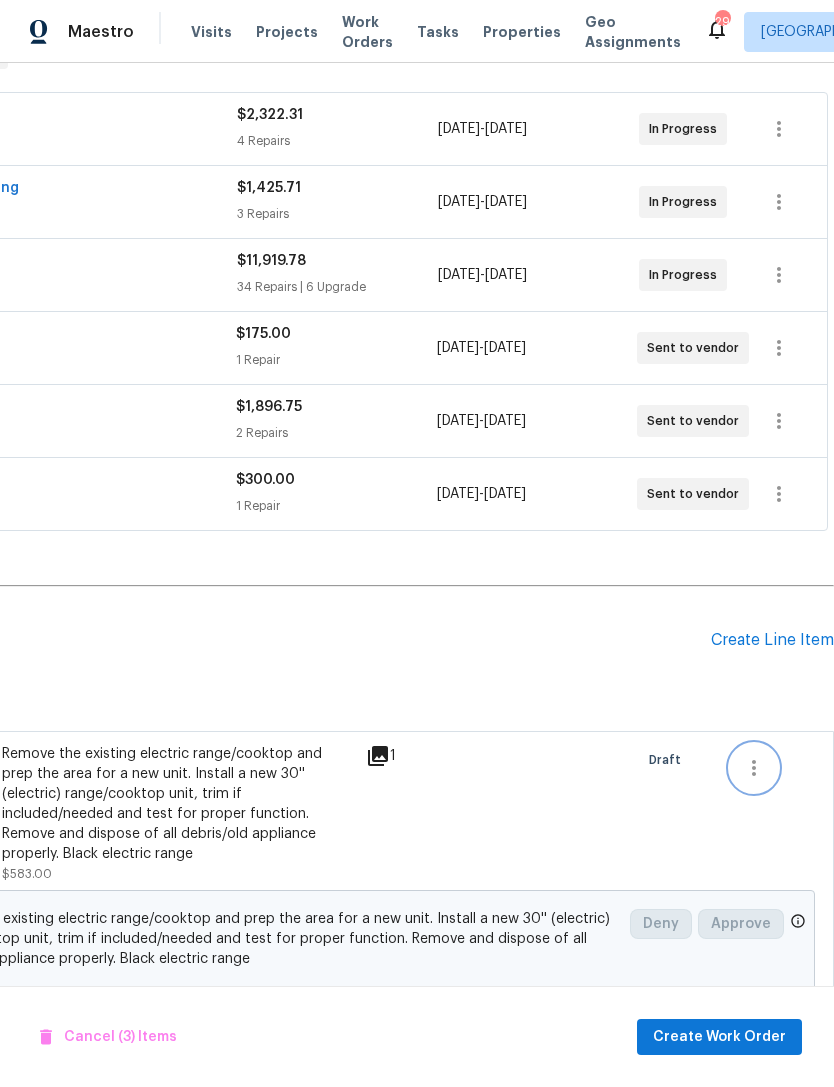 click 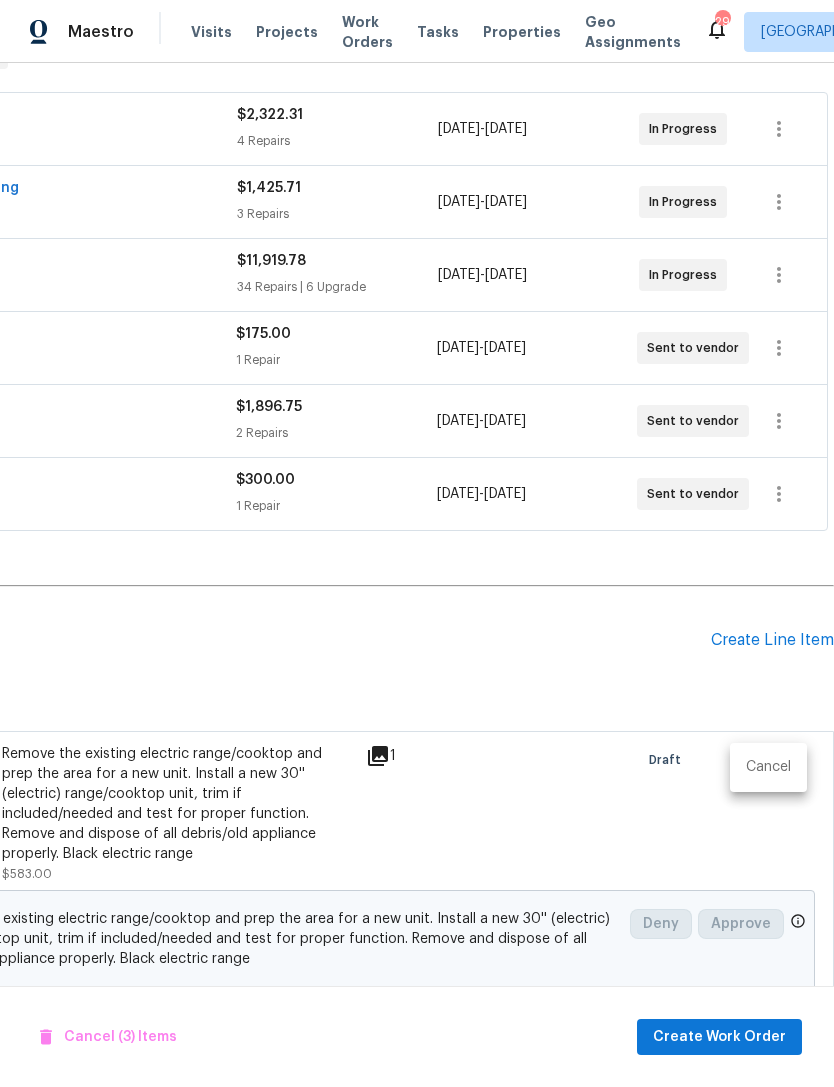 click on "Cancel" at bounding box center [768, 767] 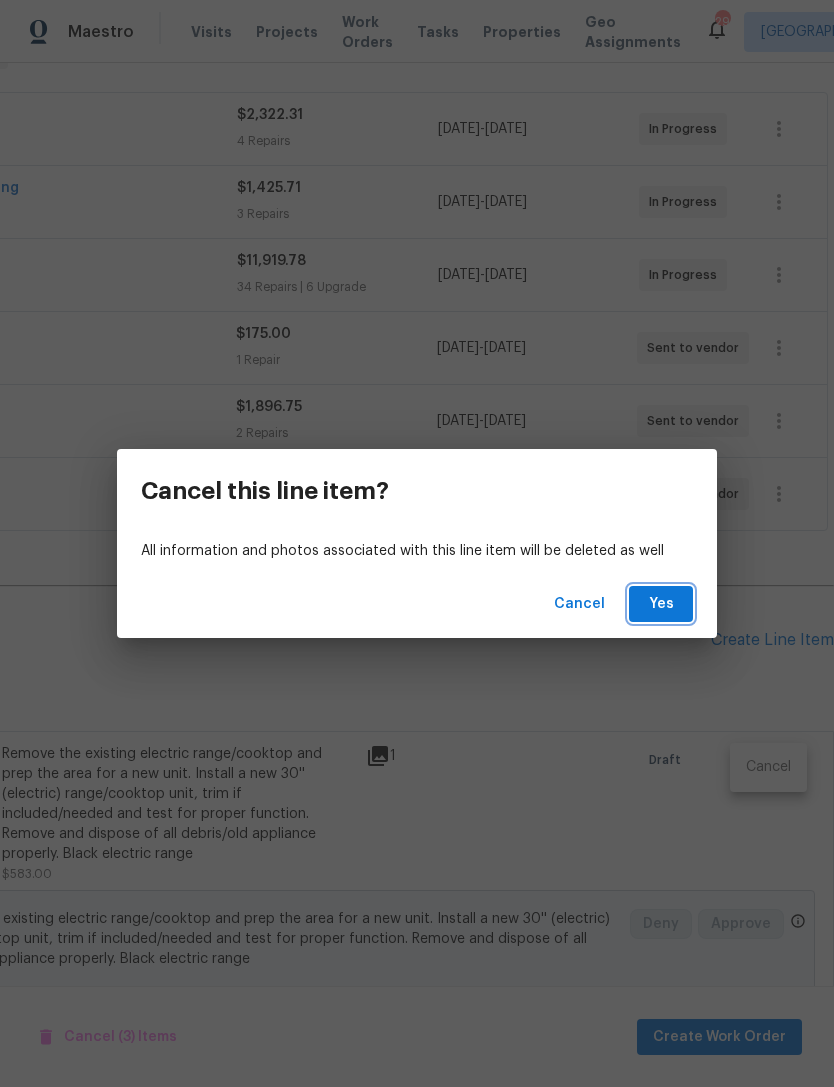 click on "Yes" at bounding box center (661, 604) 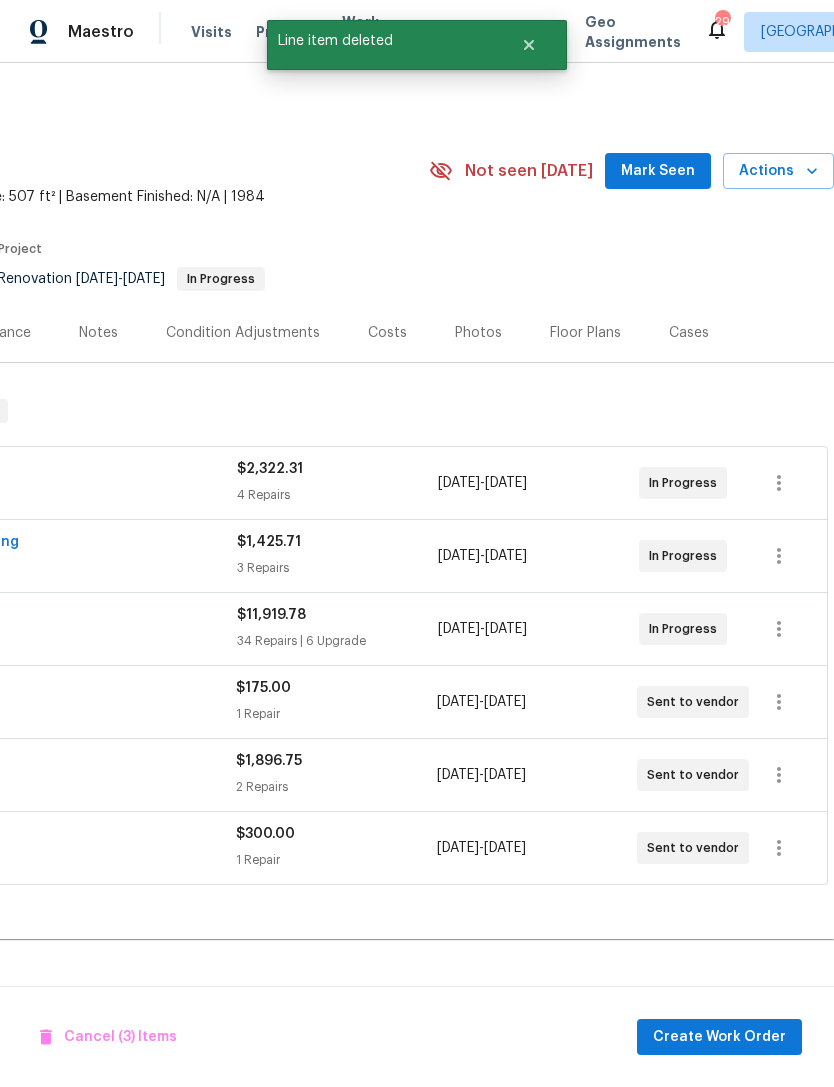 scroll, scrollTop: 0, scrollLeft: 296, axis: horizontal 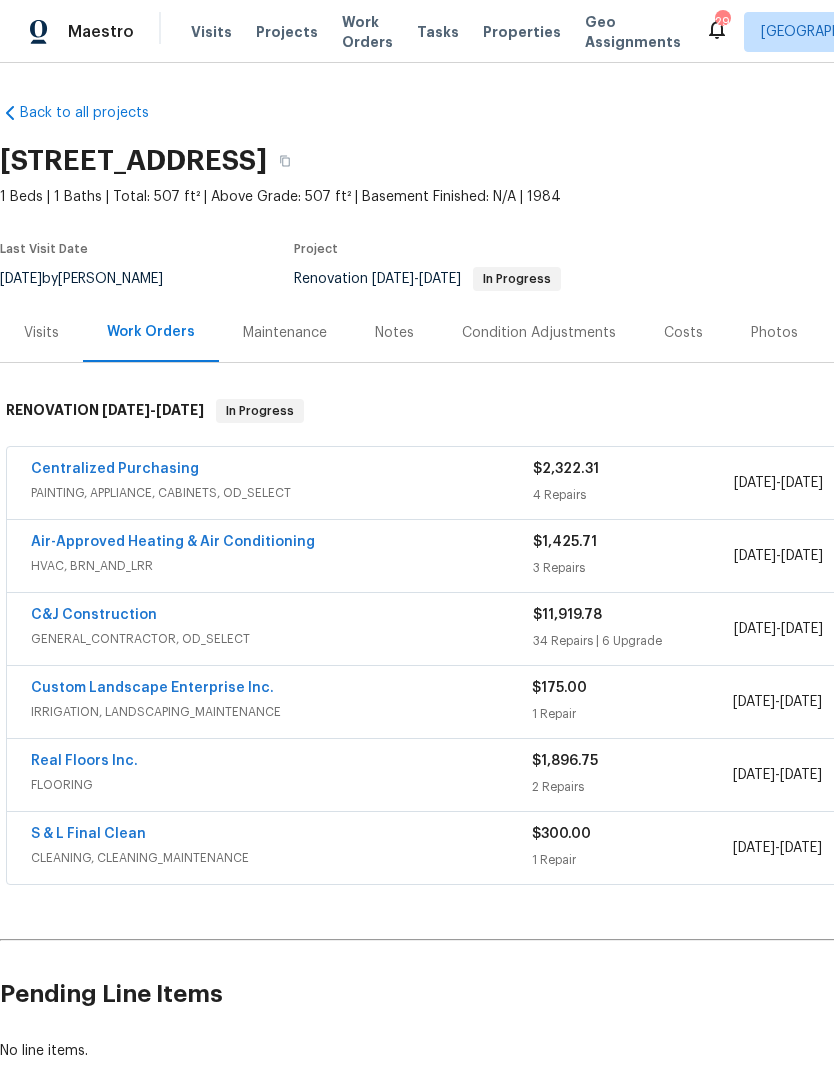 click on "Costs" at bounding box center [683, 333] 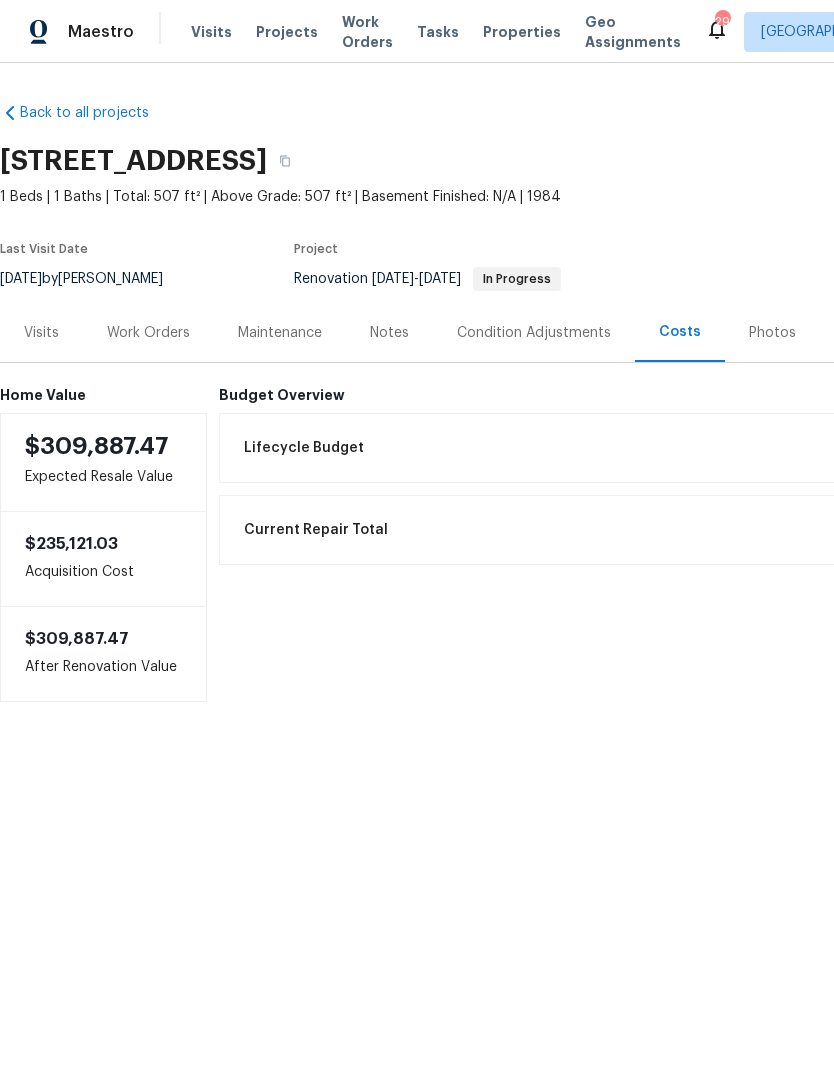 scroll, scrollTop: 0, scrollLeft: 0, axis: both 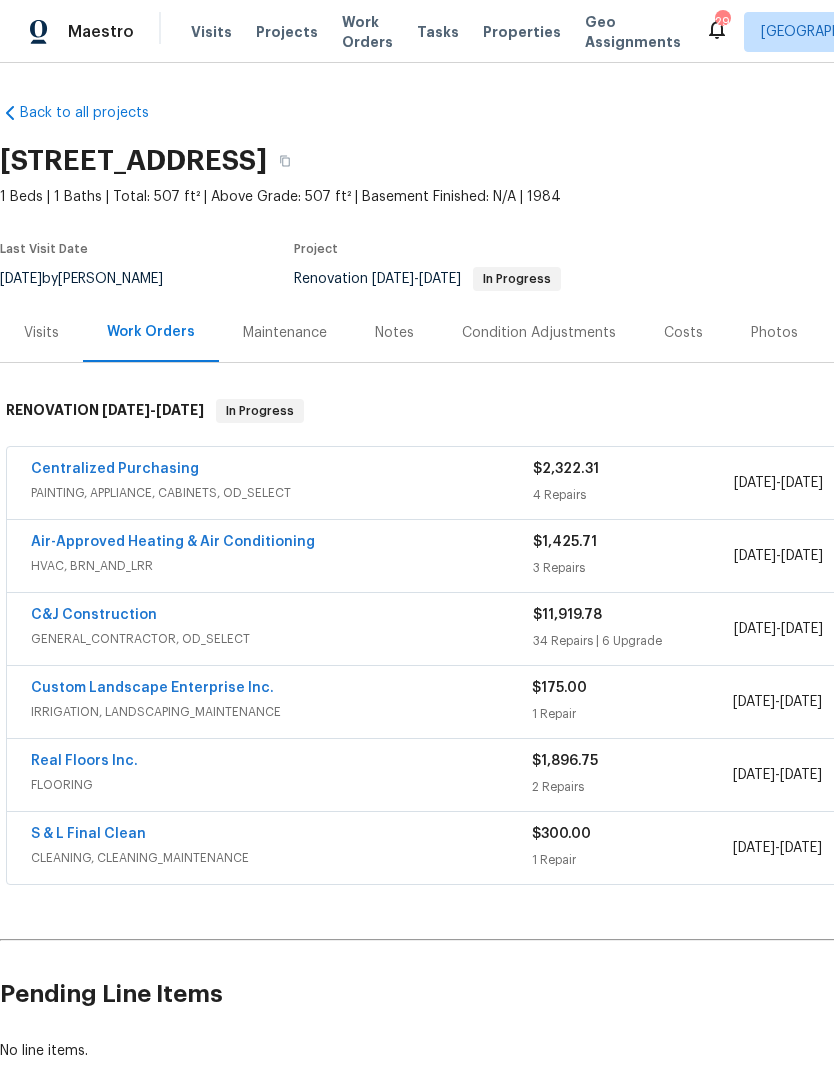 click on "Visits" at bounding box center [41, 332] 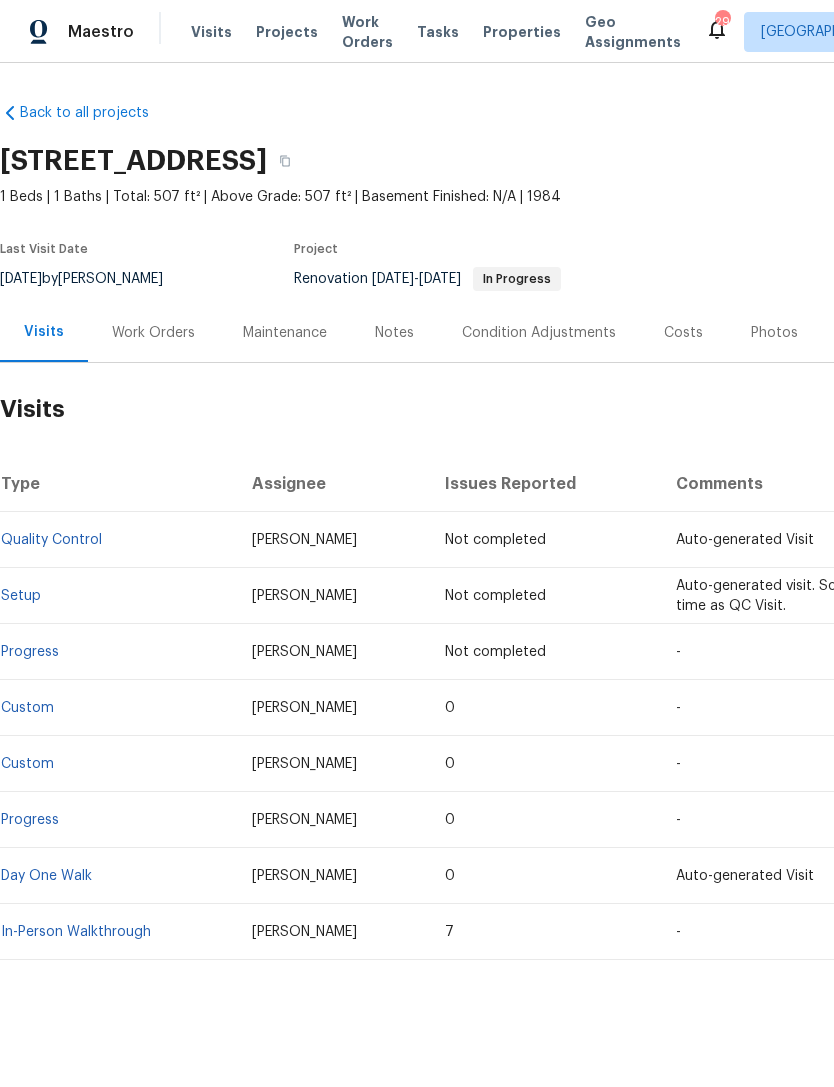 scroll, scrollTop: 0, scrollLeft: 0, axis: both 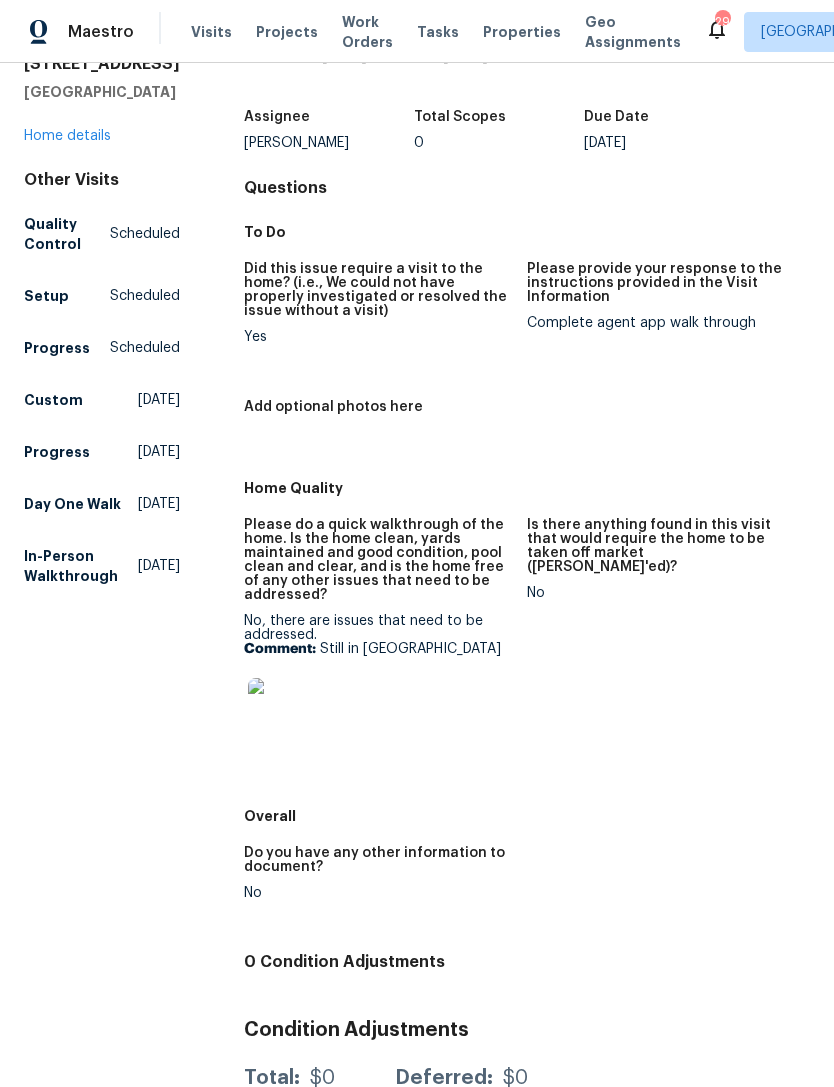 click at bounding box center [280, 710] 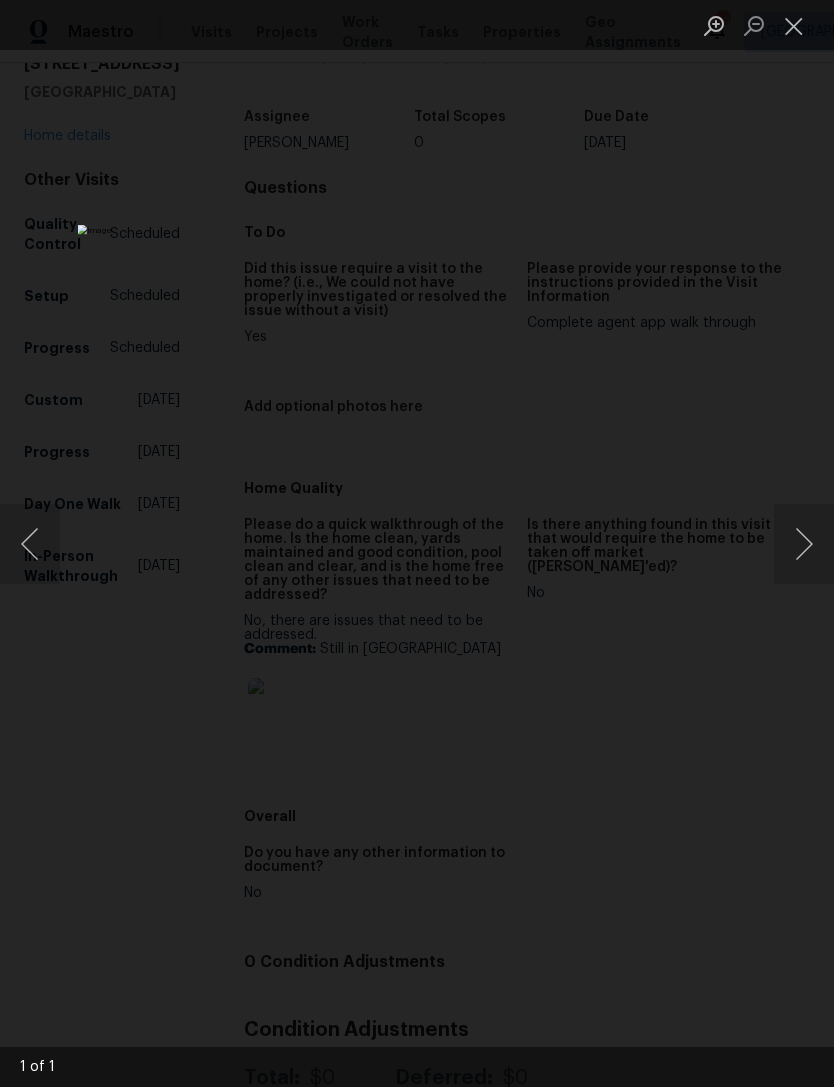 click at bounding box center [804, 544] 